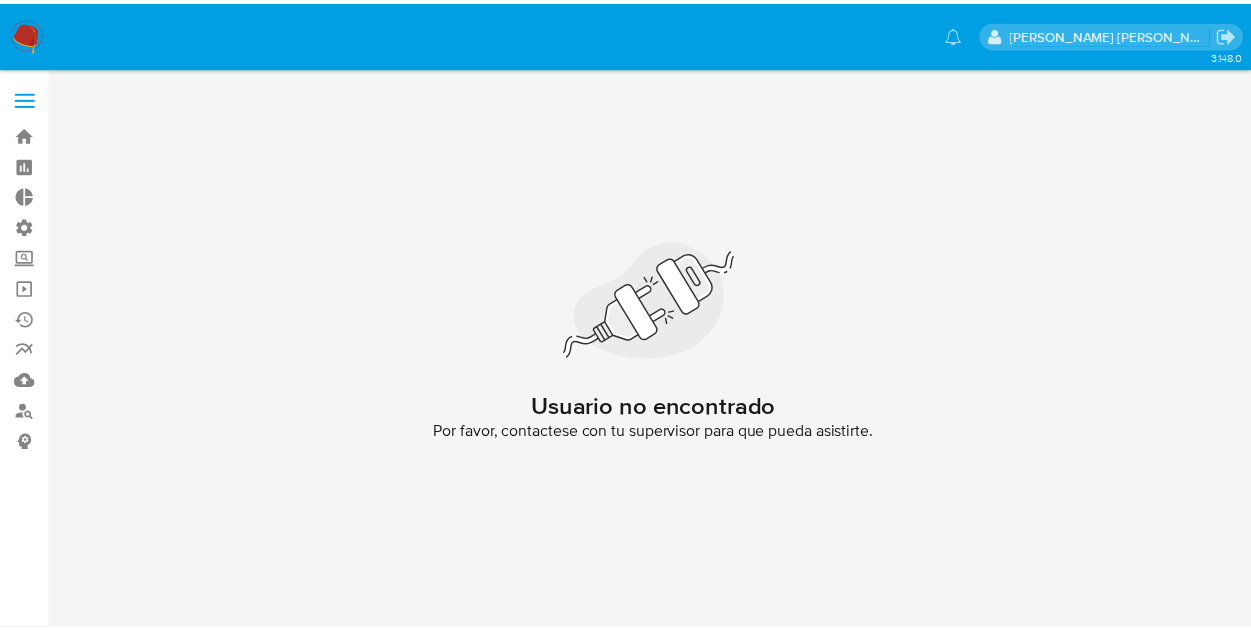 scroll, scrollTop: 0, scrollLeft: 0, axis: both 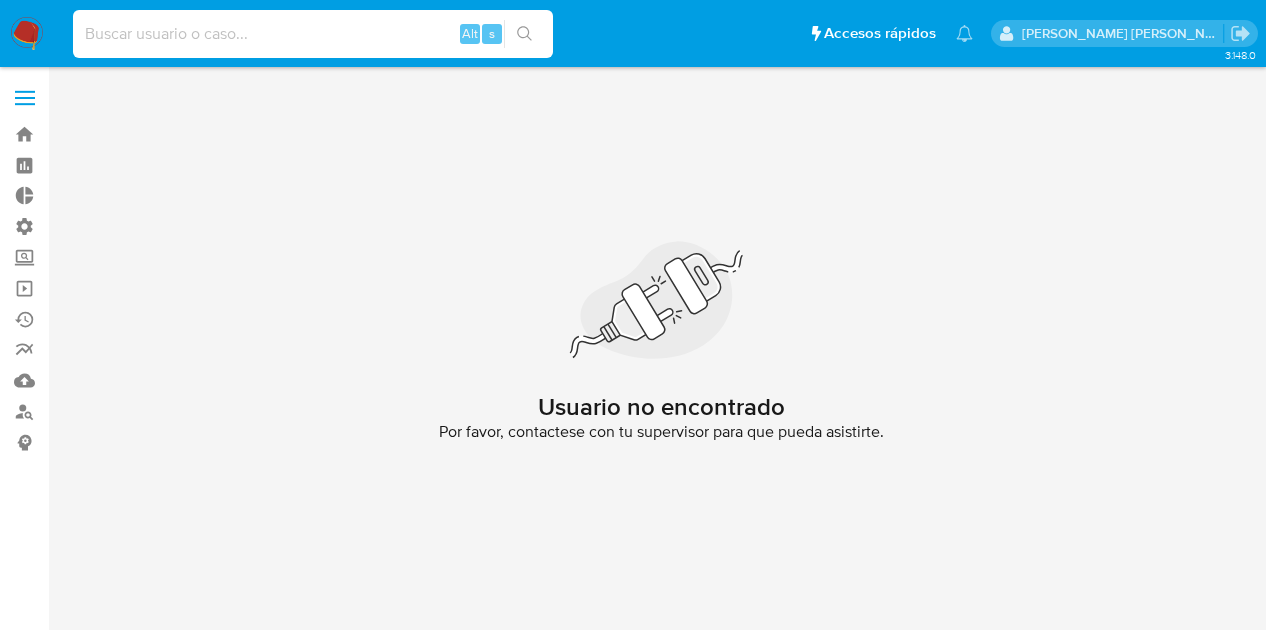 click at bounding box center [313, 34] 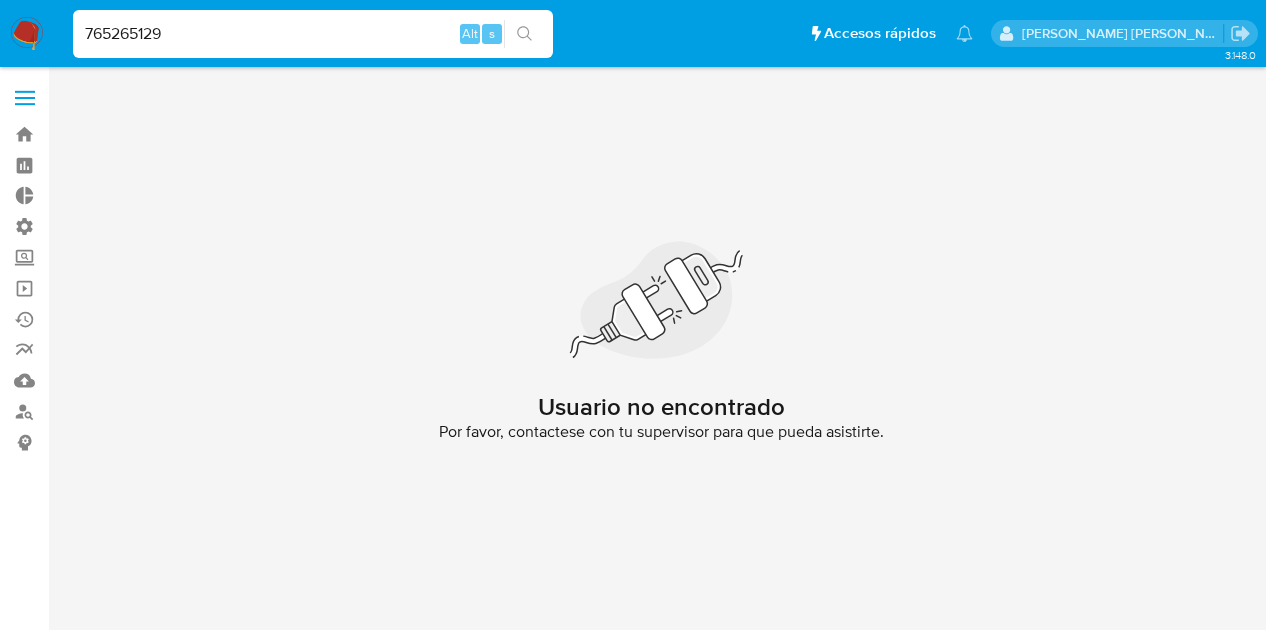 type on "765265129" 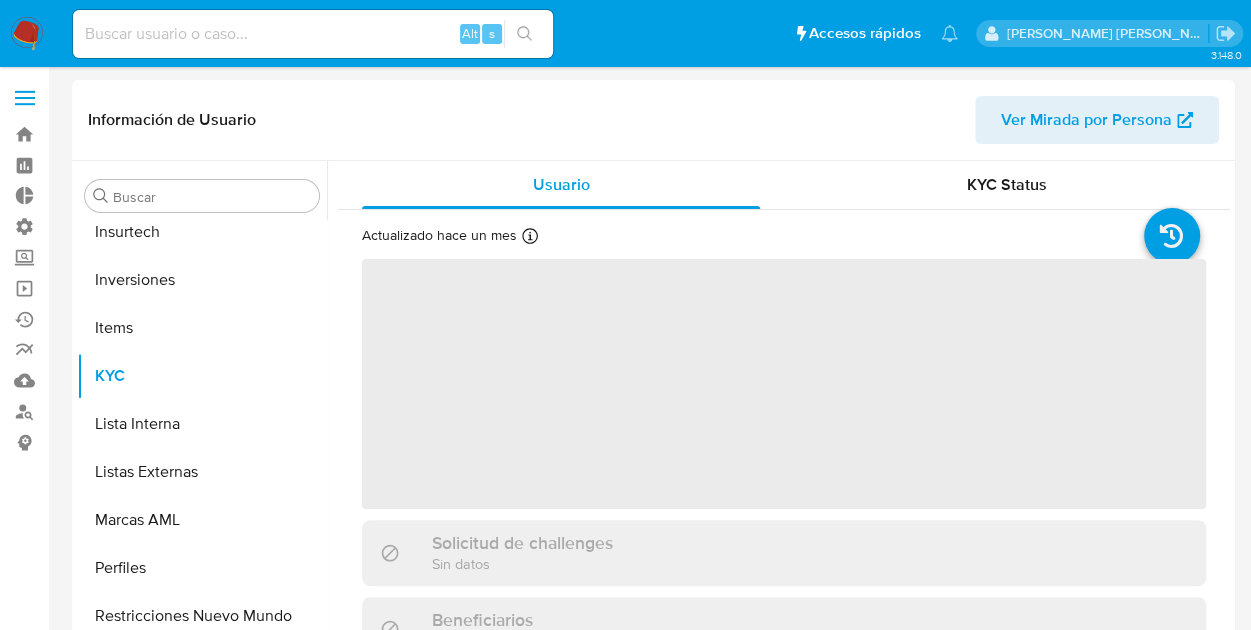scroll, scrollTop: 893, scrollLeft: 0, axis: vertical 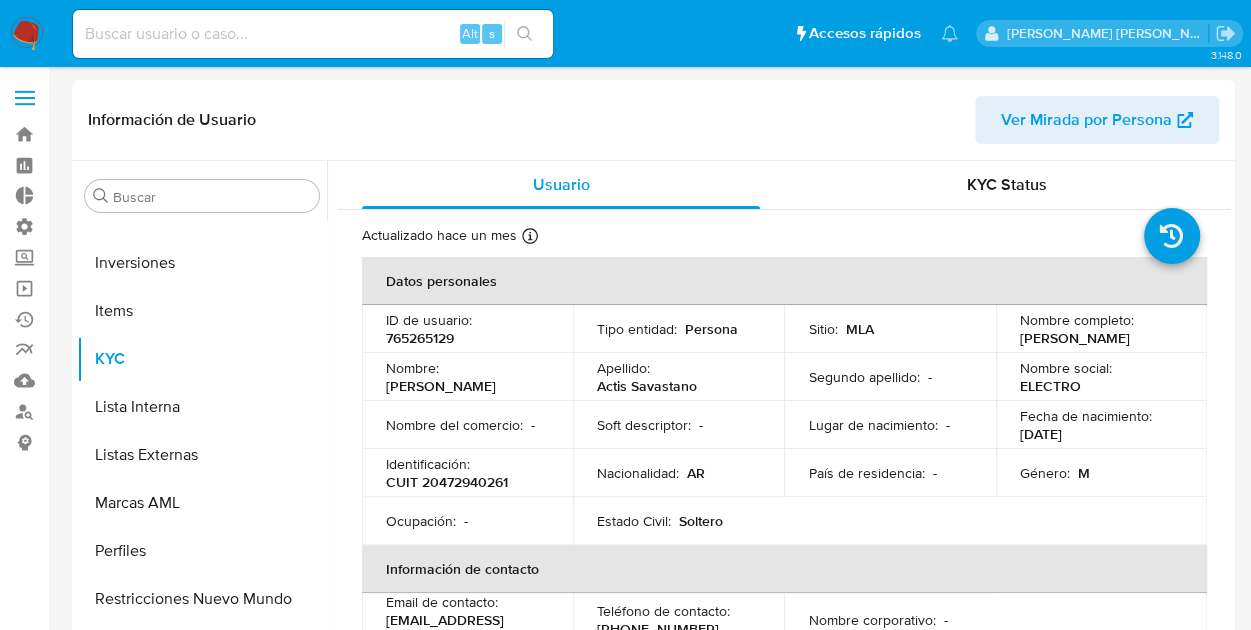 select on "10" 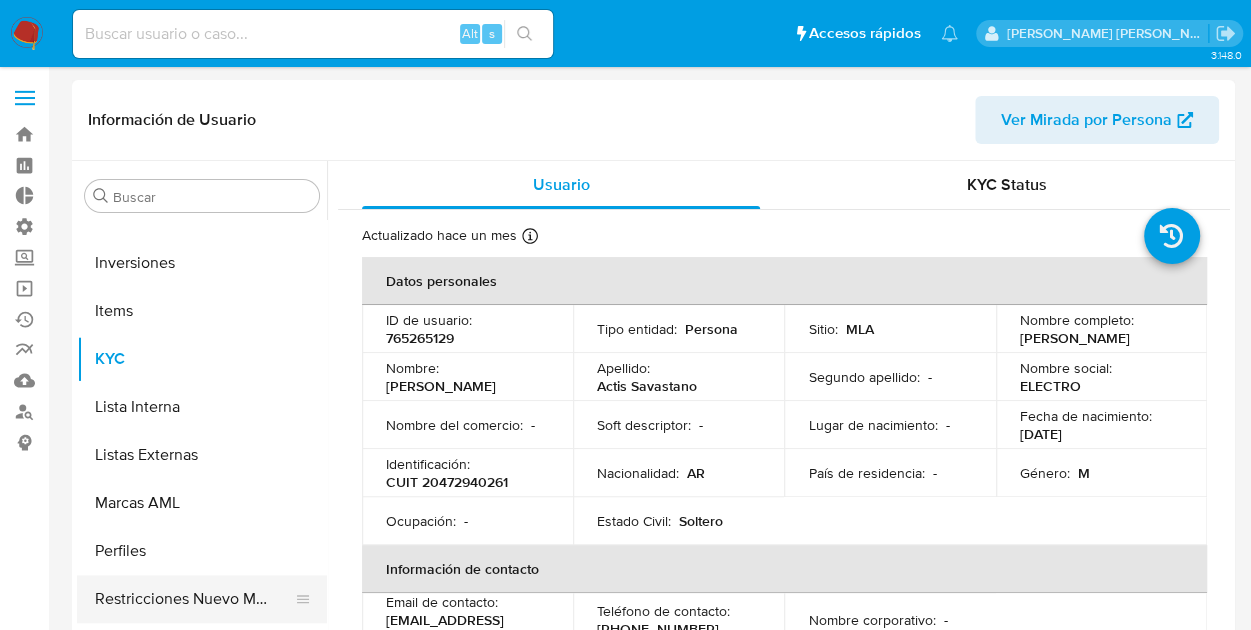 click on "Restricciones Nuevo Mundo" at bounding box center (194, 599) 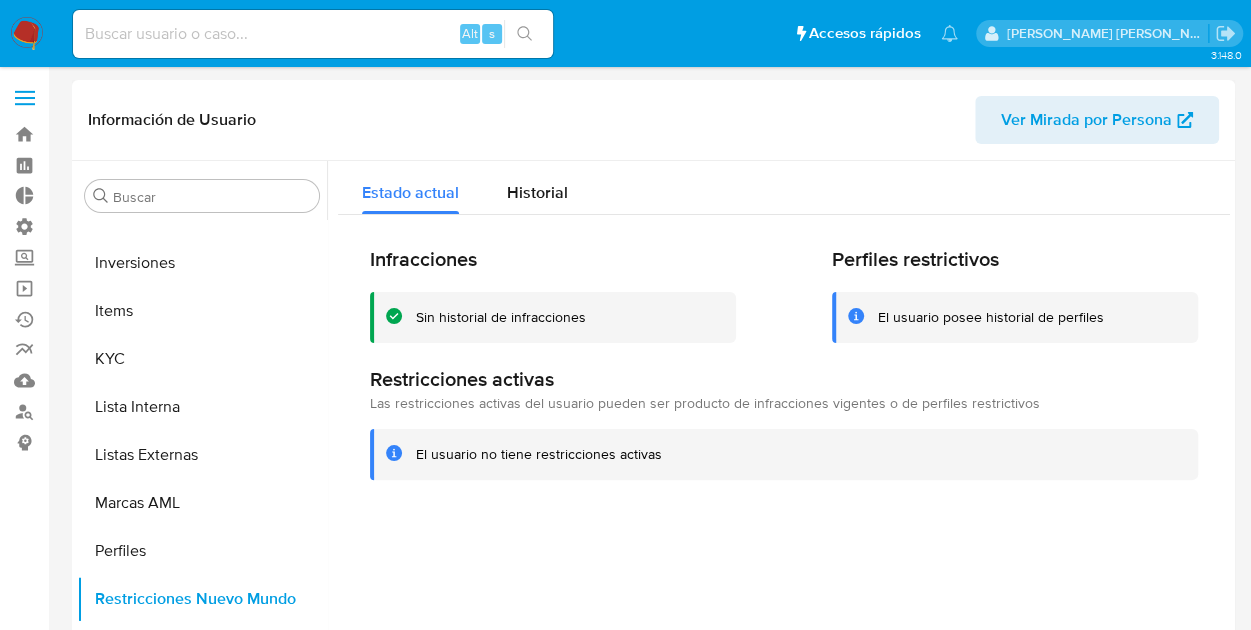 type 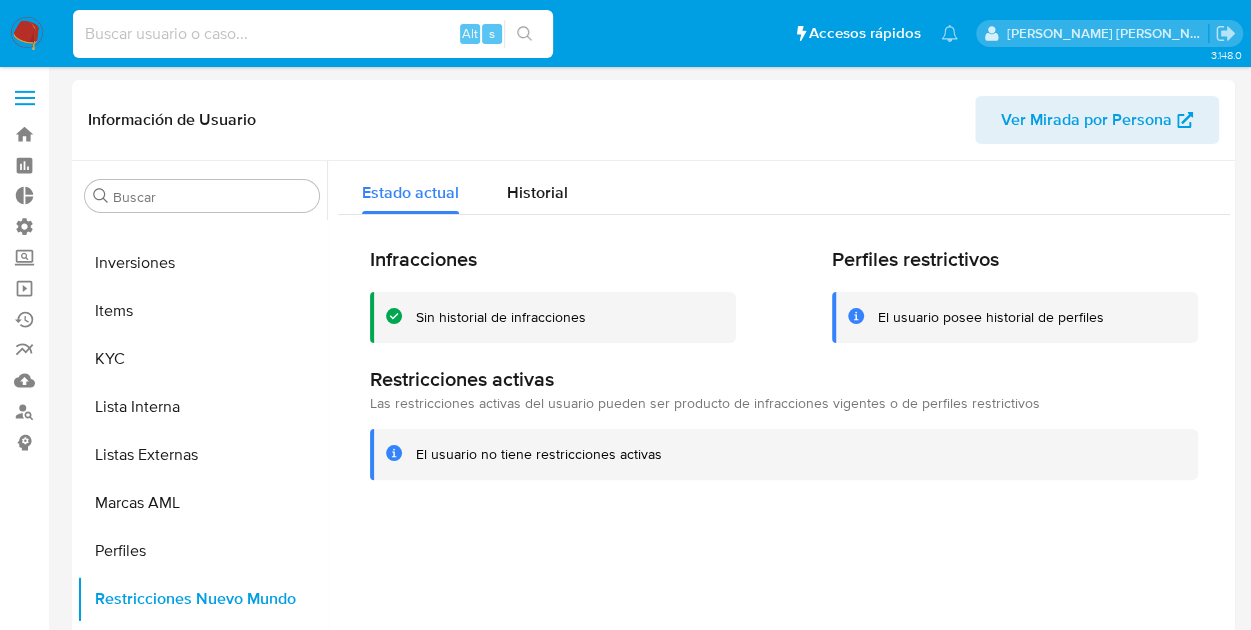 click at bounding box center (313, 34) 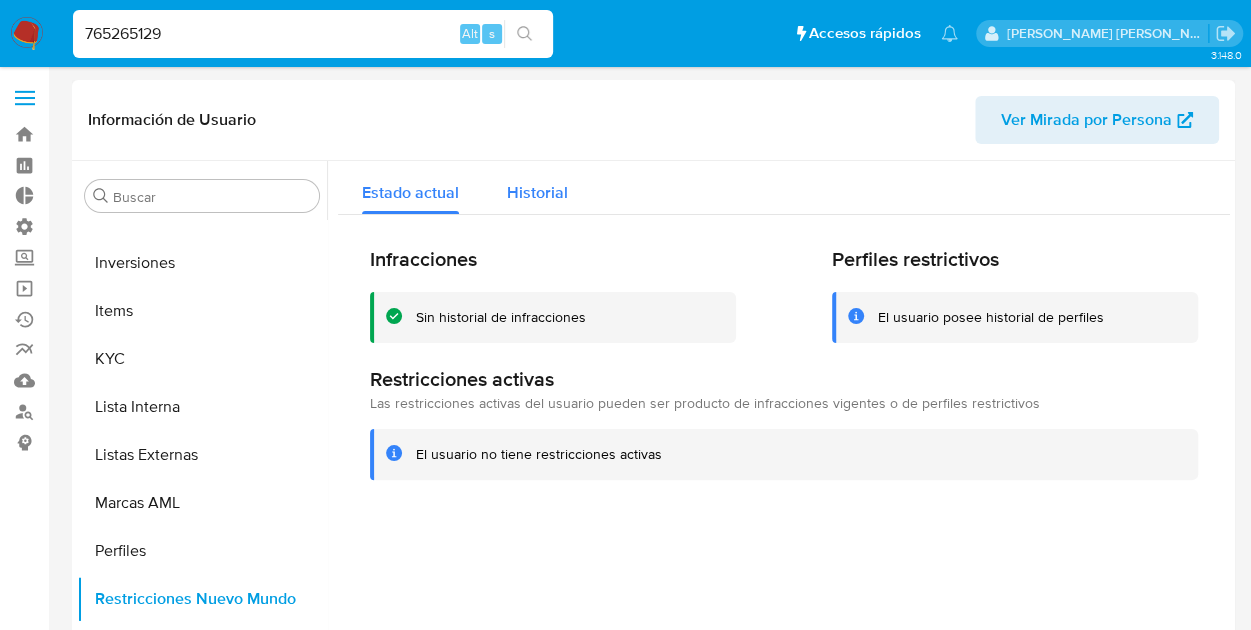 click on "Historial" at bounding box center (537, 187) 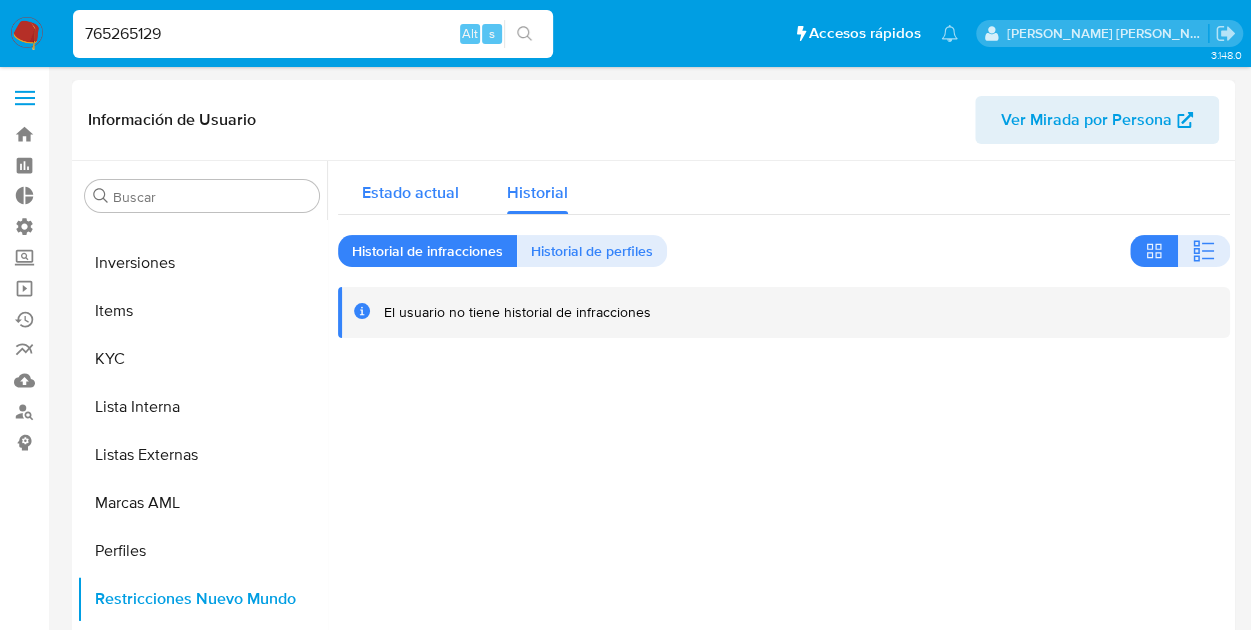 click on "Estado actual" at bounding box center [410, 192] 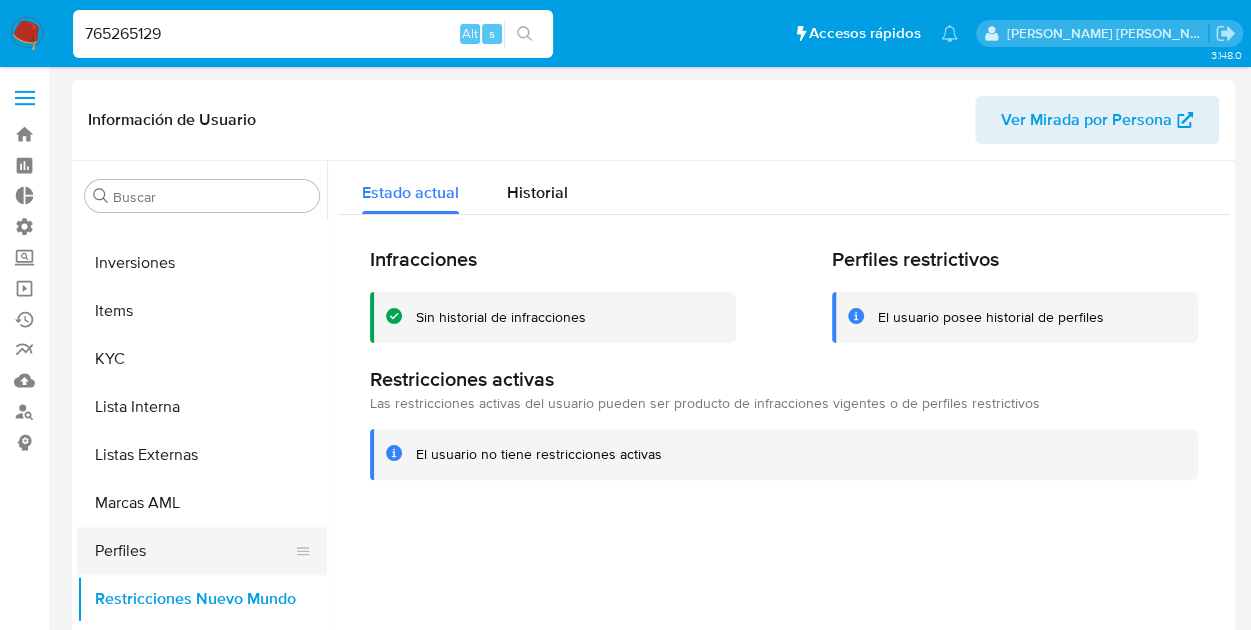 click on "Perfiles" at bounding box center (194, 551) 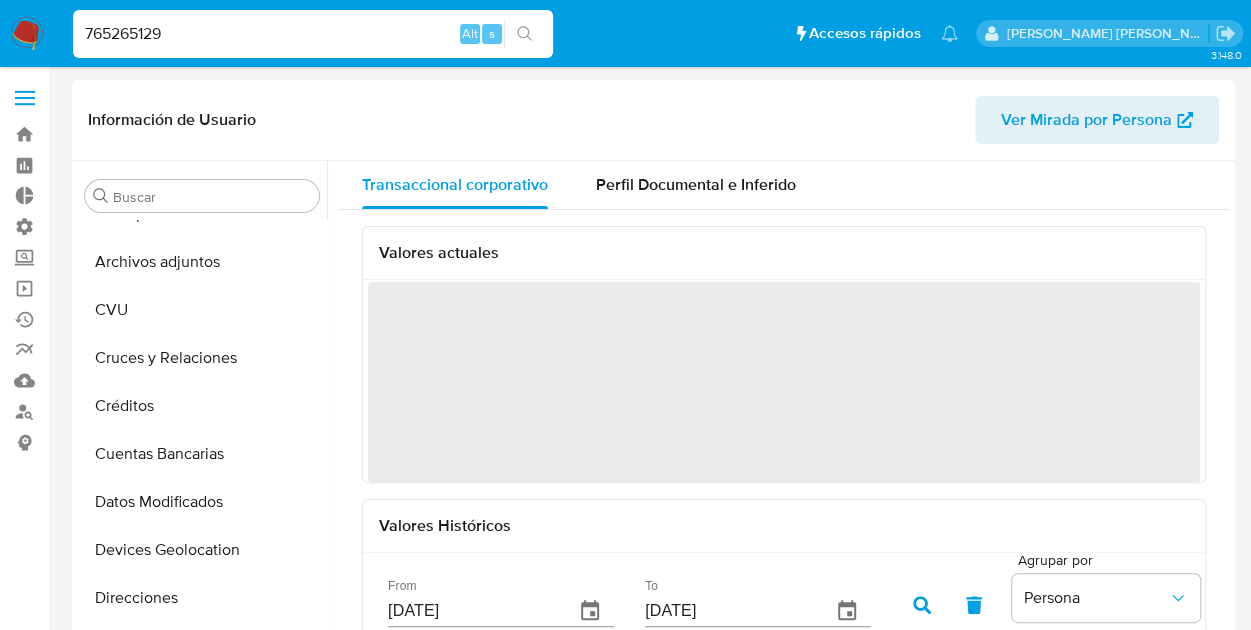 scroll, scrollTop: 0, scrollLeft: 0, axis: both 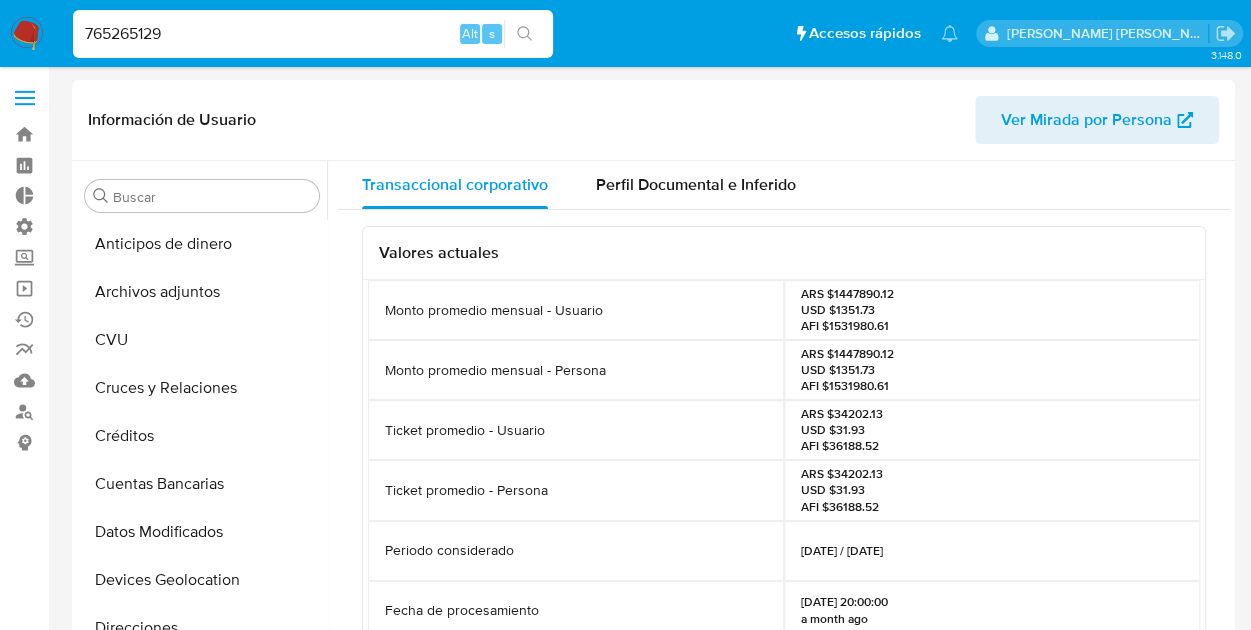 click on "Transaccional corporativo Perfil Documental e Inferido Valores actuales Monto promedio mensual - Usuario ARS $1447890.12 USD $1351.73 AFI $1531980.61 Monto promedio mensual - Persona ARS $1447890.12 USD $1351.73 AFI $1531980.61 Ticket promedio - Usuario ARS $34202.13 USD $31.93 AFI $36188.52 Ticket promedio - Persona ARS $34202.13 USD $31.93 AFI $36188.52 Periodo considerado 01/12/2024 / 01/06/2025 Fecha de procesamiento 01/07/2025 20:00:00 a month ago Valores Históricos From 02/05/2025 To 30/07/2025 Agrupar por Persona Usuarios de la persona Fecha de procesamiento Periodo considerado Ticket promedio Cantidad de transacciones Monto total Desvio standard de montos Monto promedio mensual 765265129, 1151051672 02/07/2025 09:50:41 01/12/2024 / 01/06/2025 ARS $34202.13-USD $31.93 254 ARS $8687340.7-USD $8110.38 ARS $69611.39-USD $65.34 ARS $1447890.12-USD $1351.73" at bounding box center [778, 417] 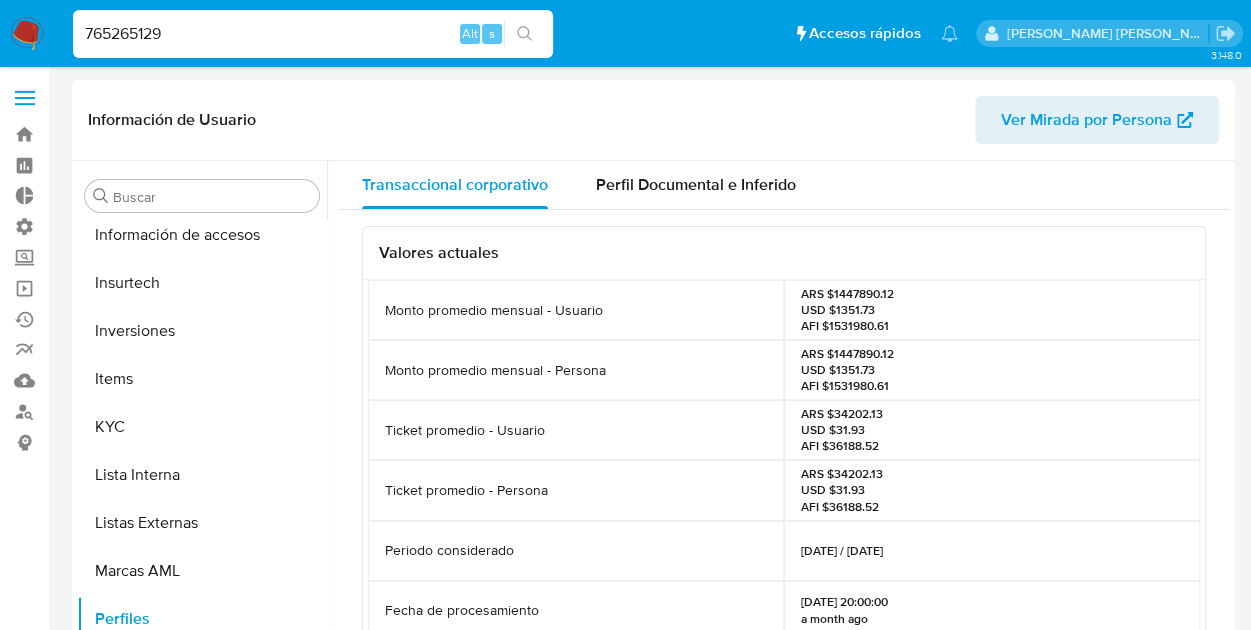 scroll, scrollTop: 834, scrollLeft: 0, axis: vertical 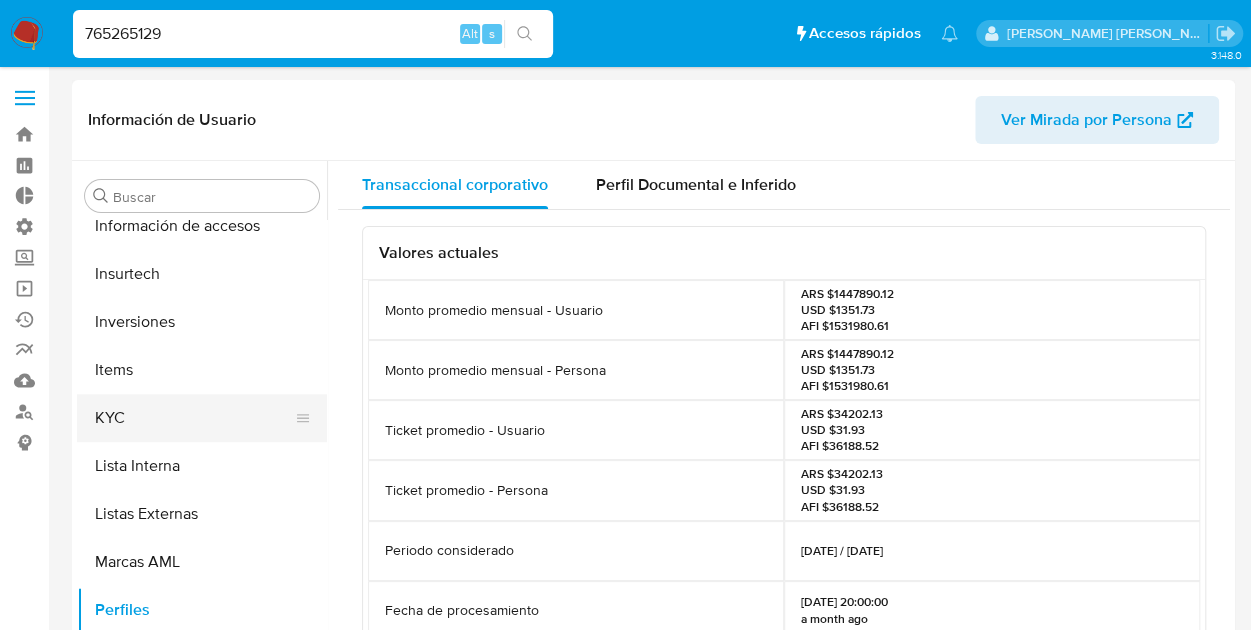 click on "KYC" at bounding box center [194, 418] 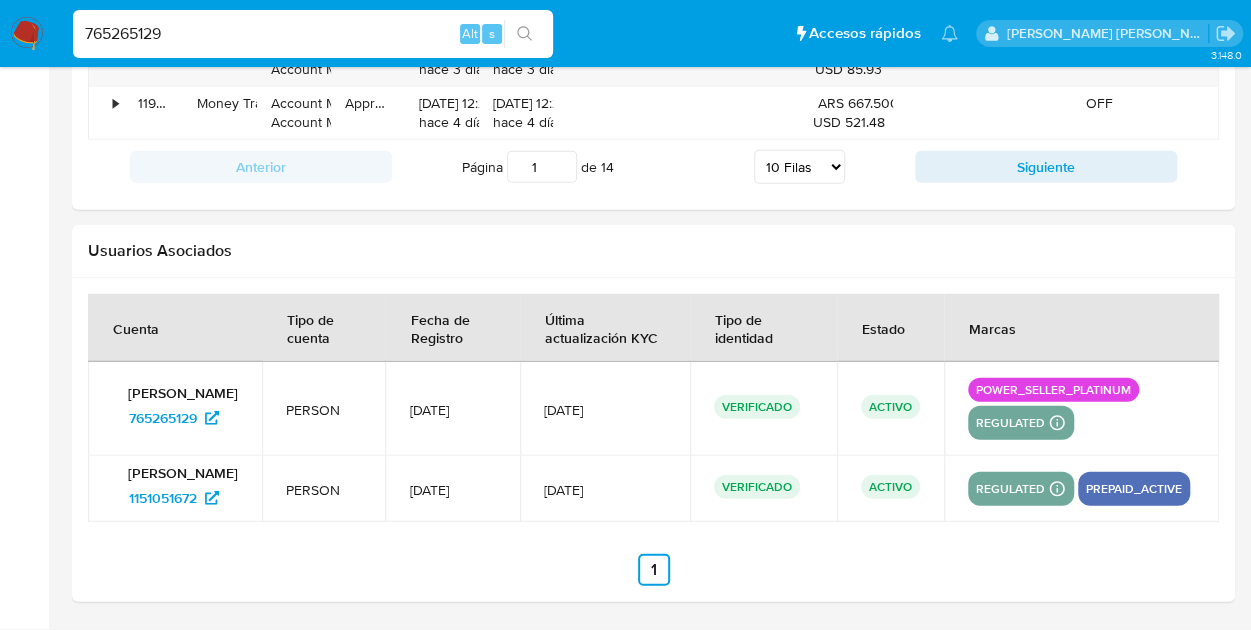 scroll, scrollTop: 2568, scrollLeft: 0, axis: vertical 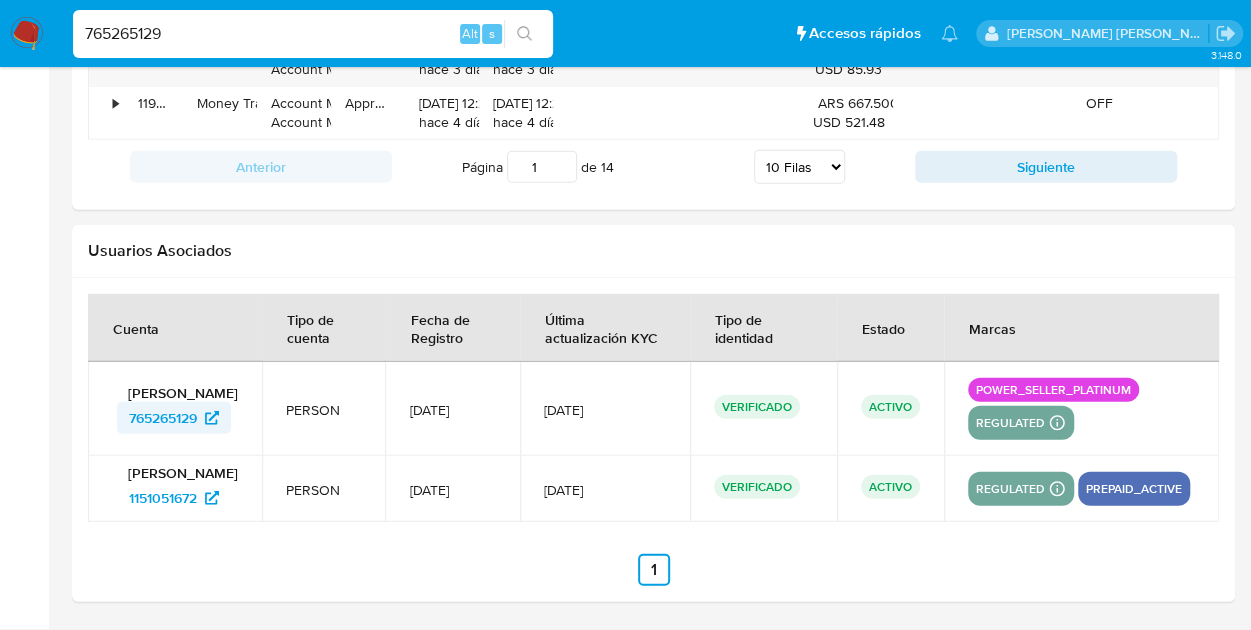 click on "765265129" at bounding box center (163, 418) 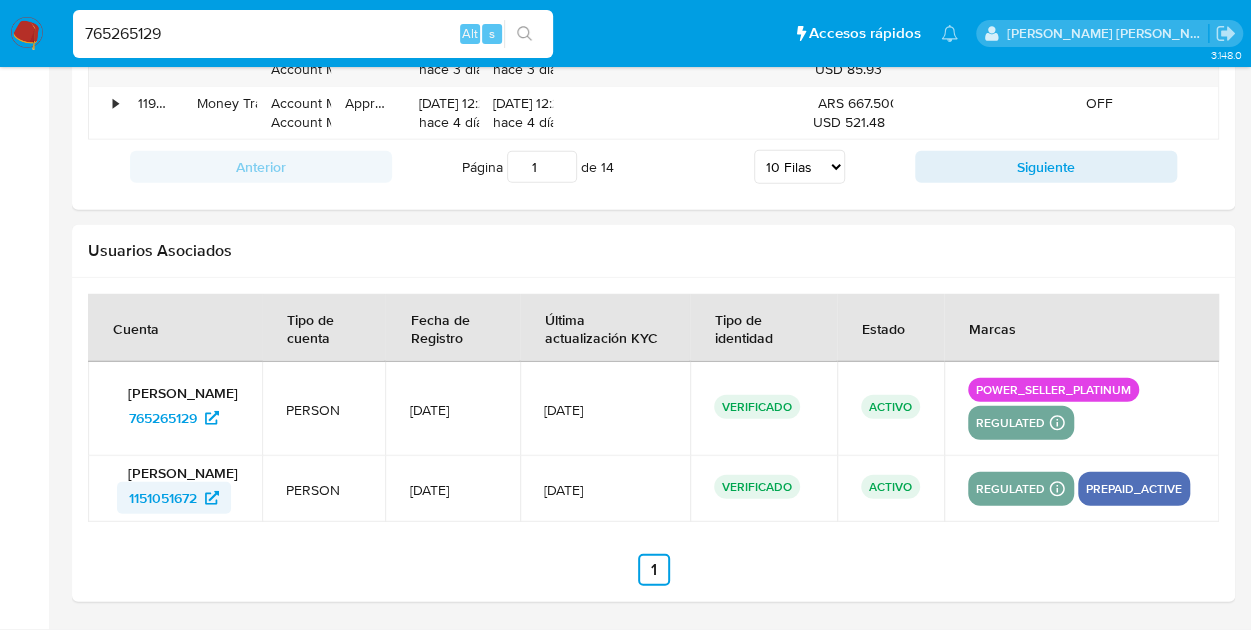 click on "1151051672" at bounding box center [163, 498] 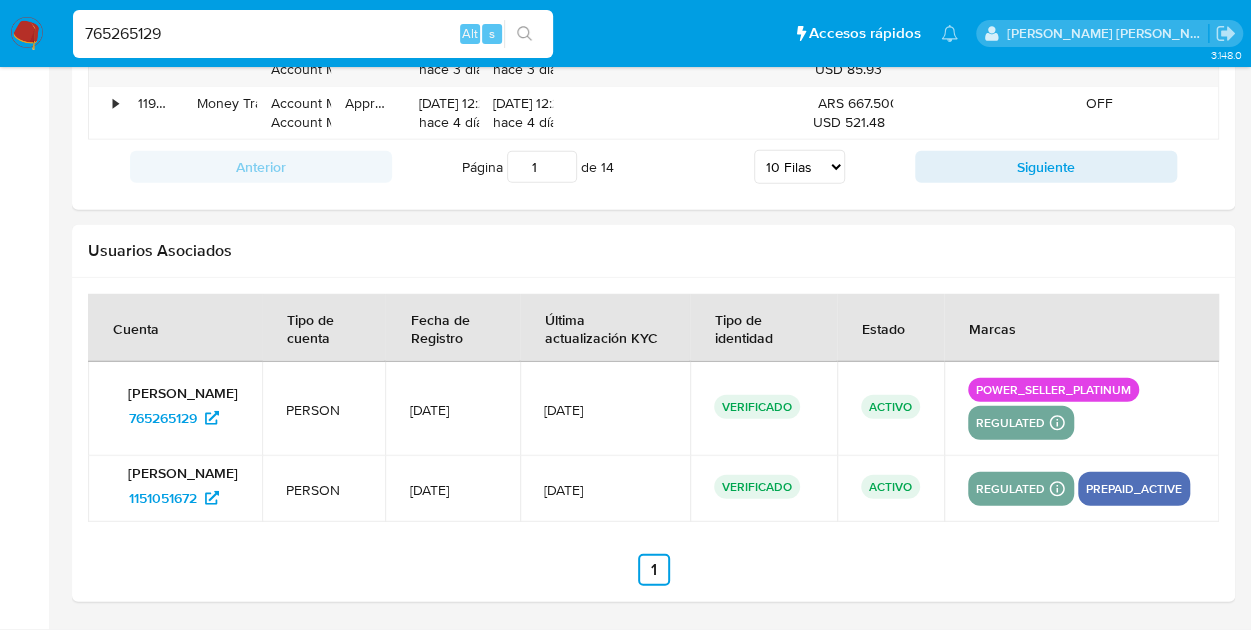 drag, startPoint x: 222, startPoint y: 28, endPoint x: -8, endPoint y: -51, distance: 243.18922 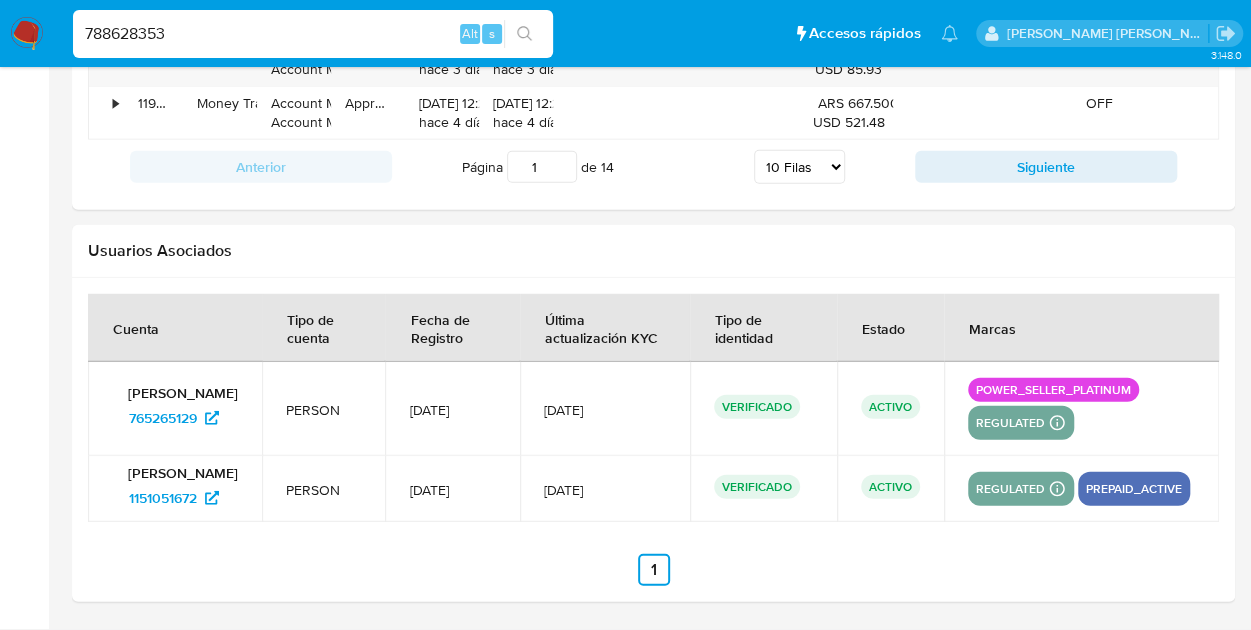 type on "788628353" 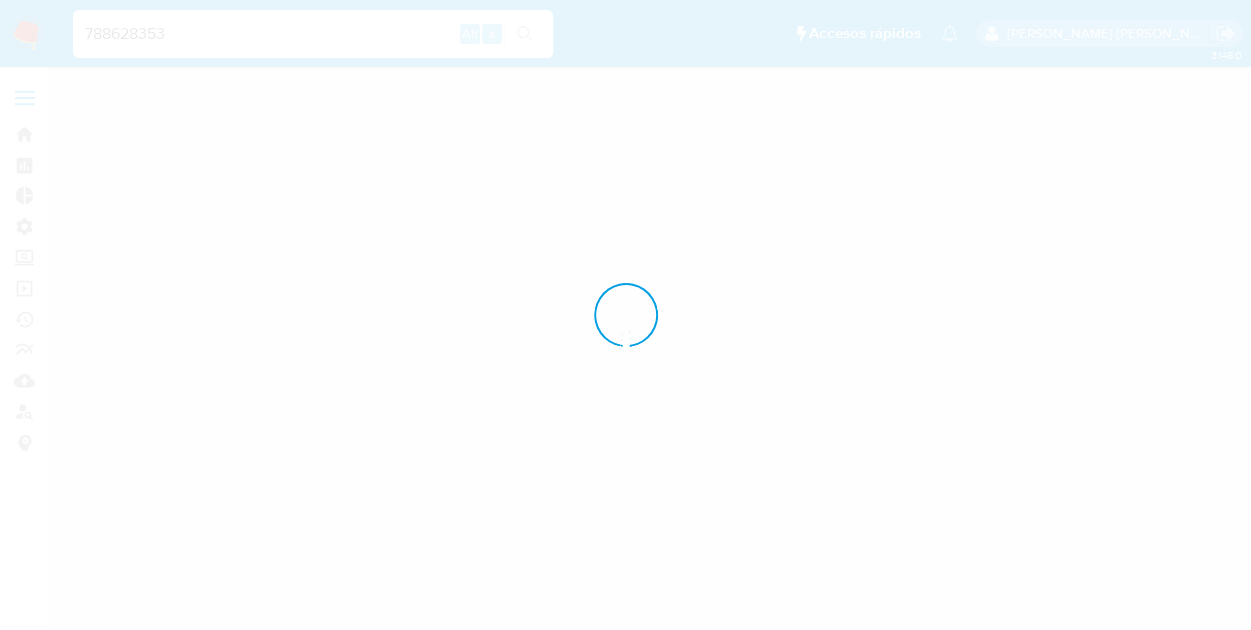 scroll, scrollTop: 0, scrollLeft: 0, axis: both 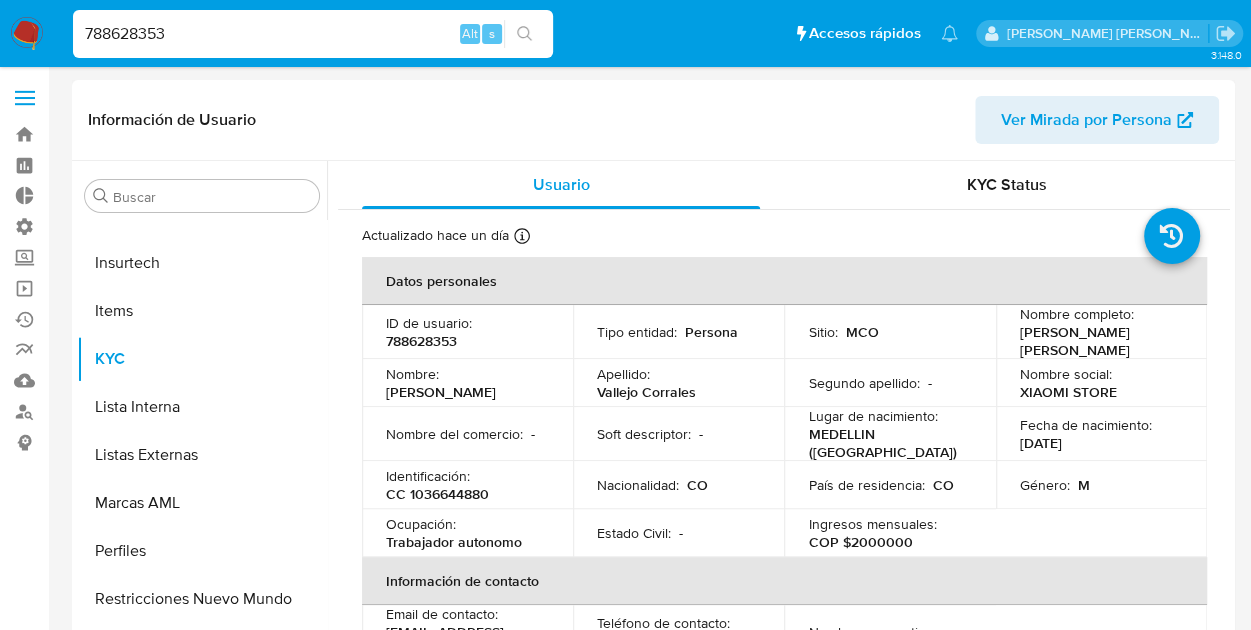 select on "10" 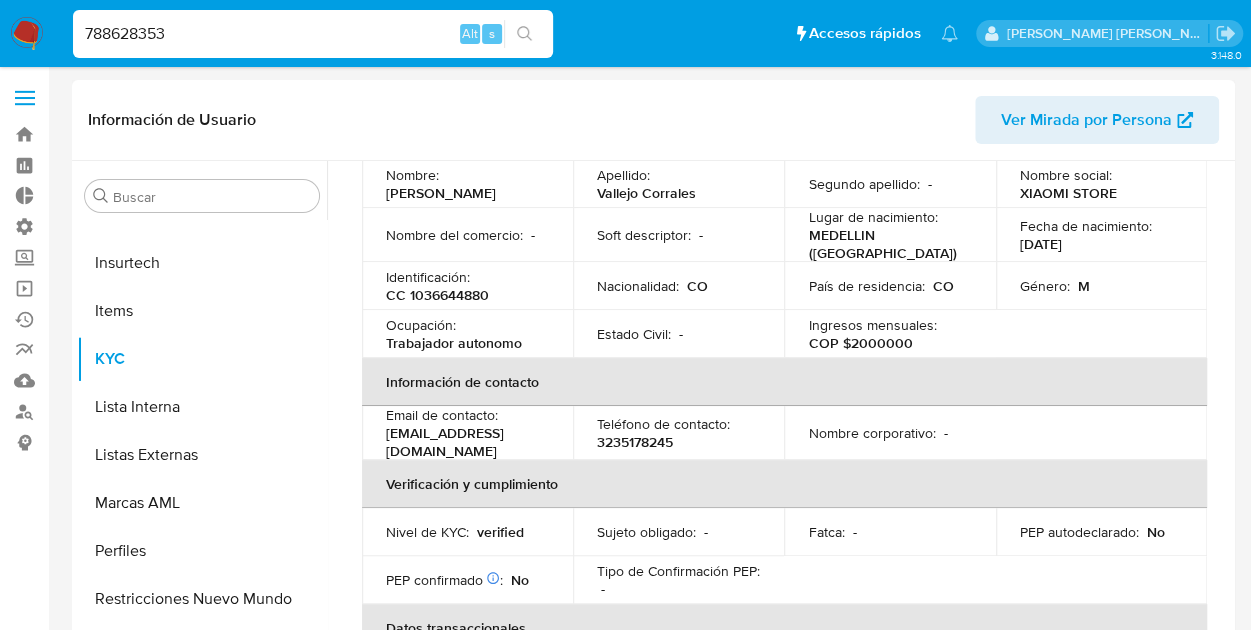 scroll, scrollTop: 200, scrollLeft: 0, axis: vertical 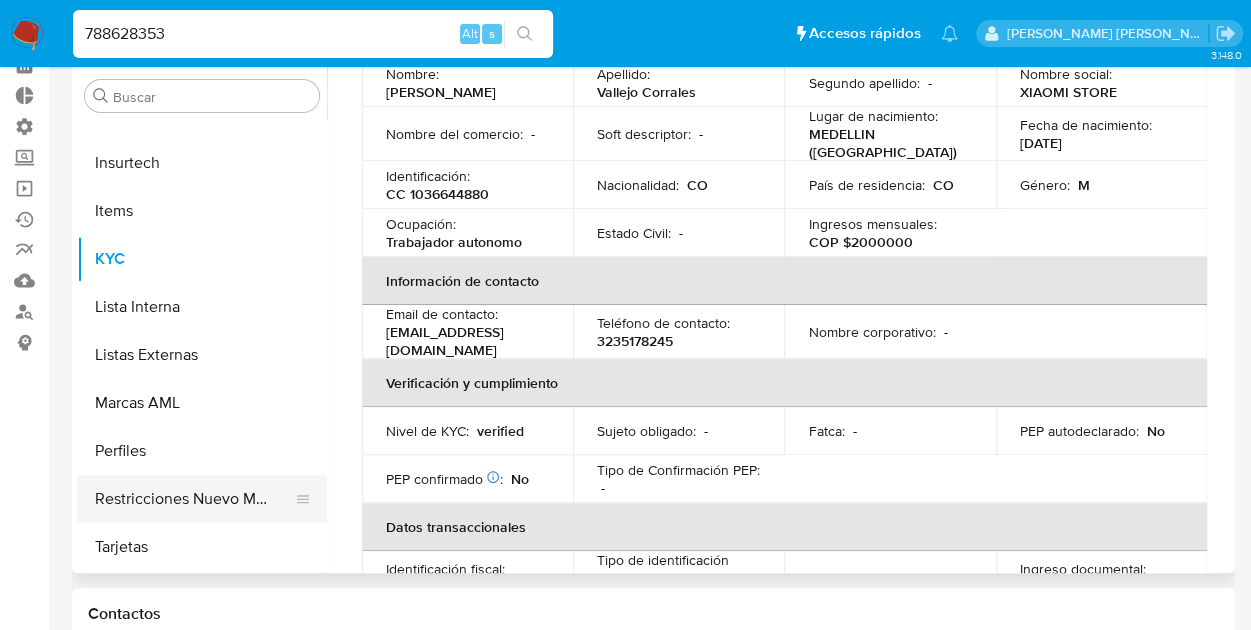 click on "Restricciones Nuevo Mundo" at bounding box center (194, 499) 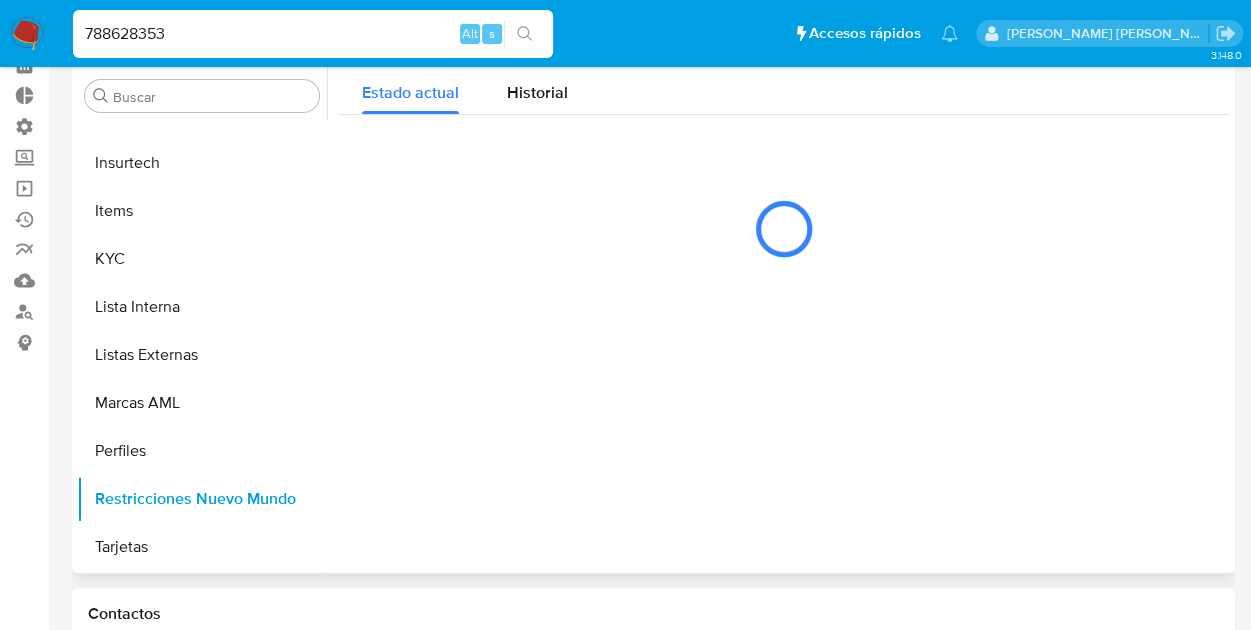 scroll, scrollTop: 0, scrollLeft: 0, axis: both 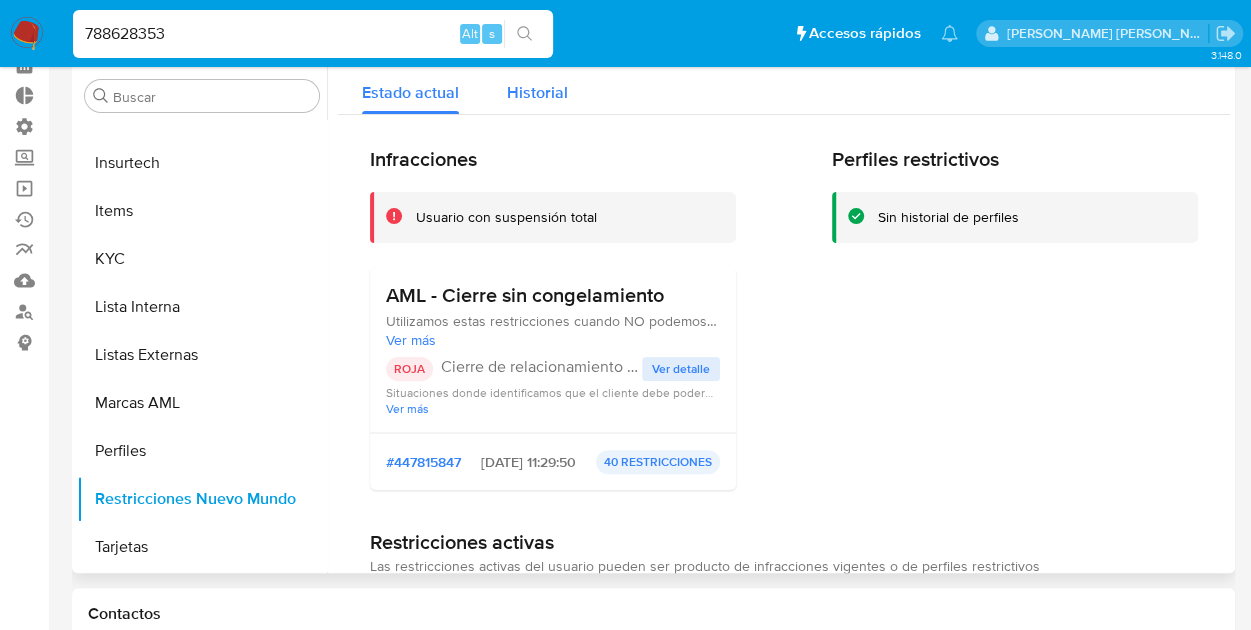 click on "Historial" at bounding box center [537, 92] 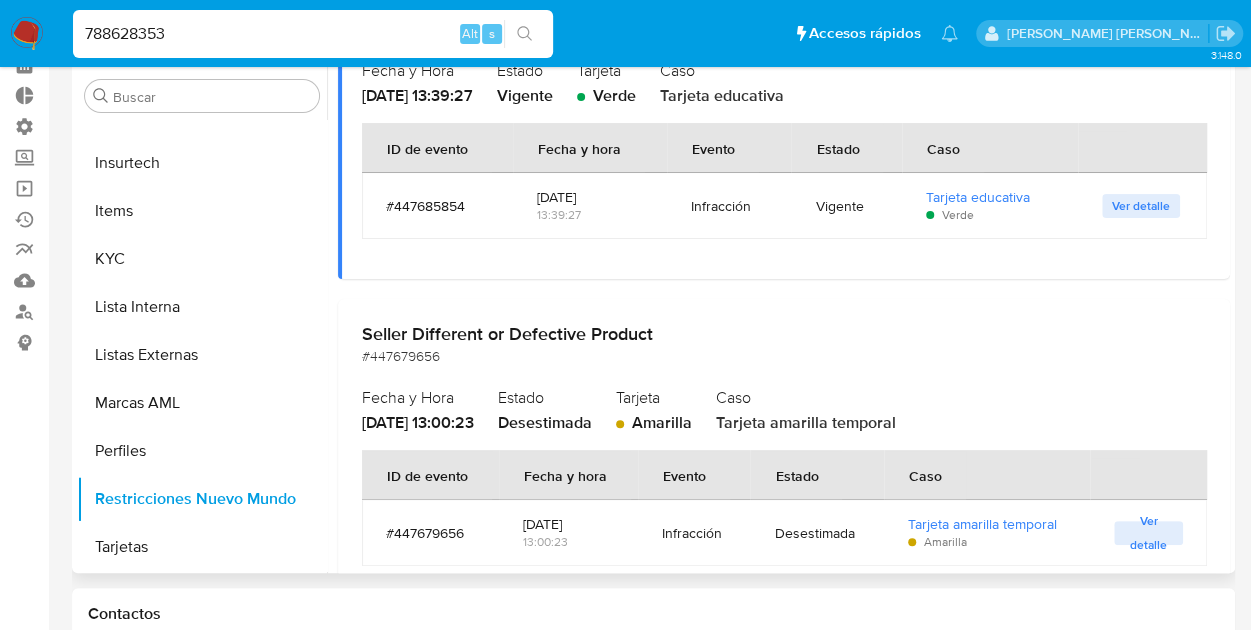 scroll, scrollTop: 0, scrollLeft: 0, axis: both 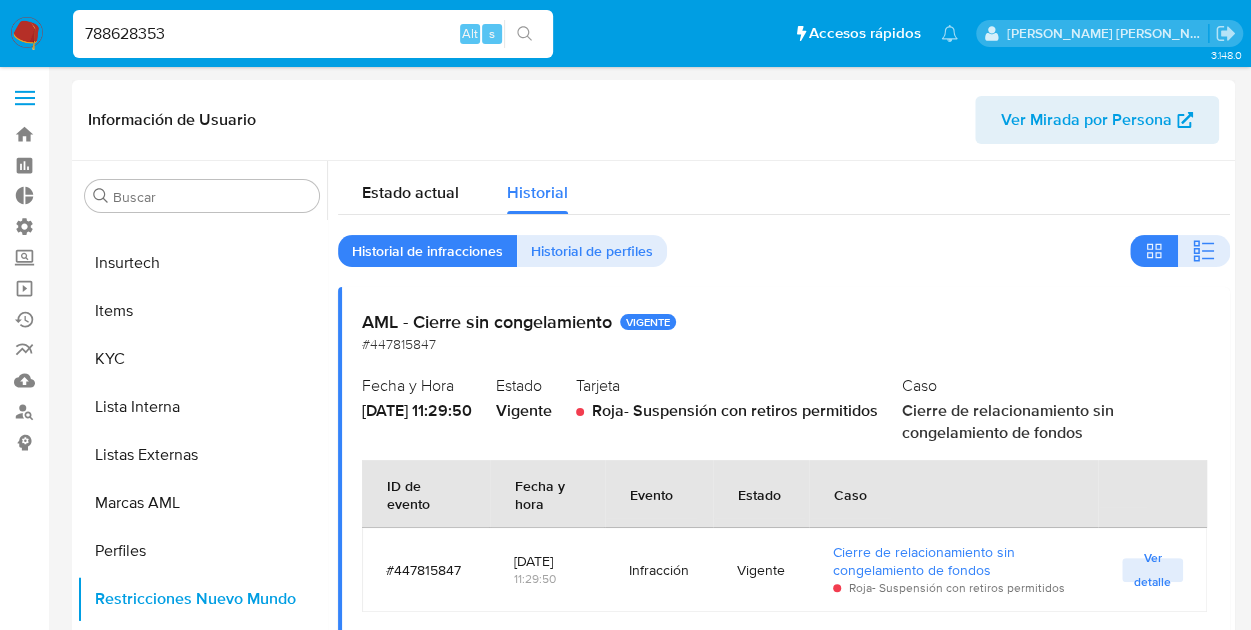drag, startPoint x: 395, startPoint y: 181, endPoint x: 538, endPoint y: 231, distance: 151.48927 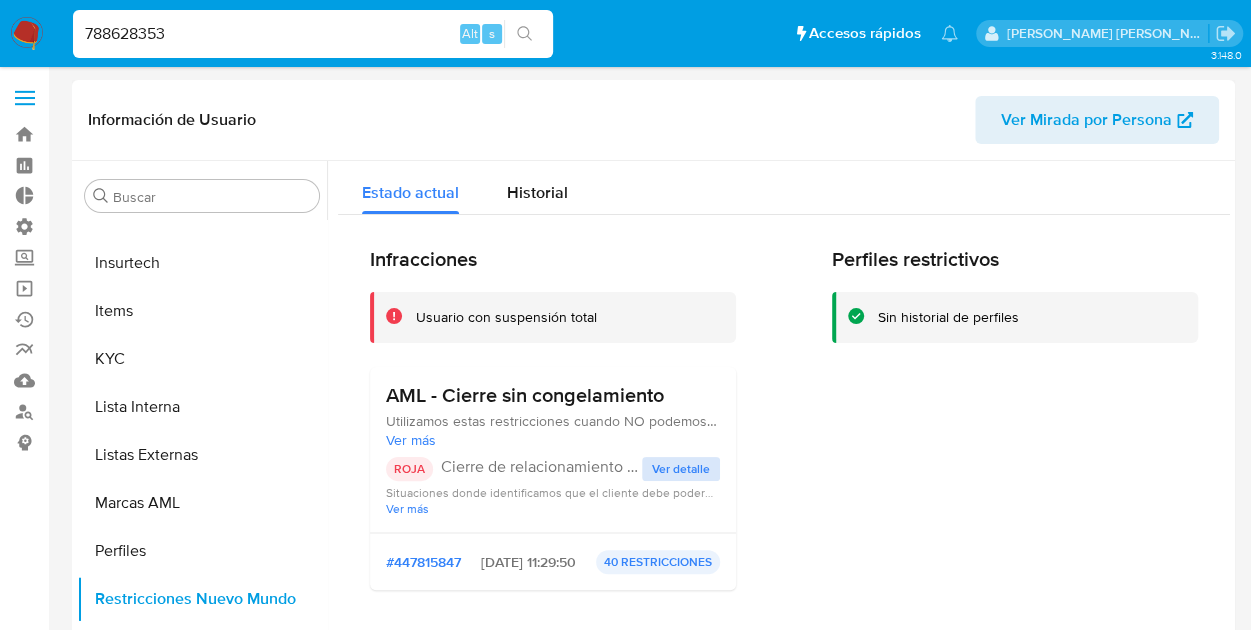 click on "Ver detalle" at bounding box center [681, 469] 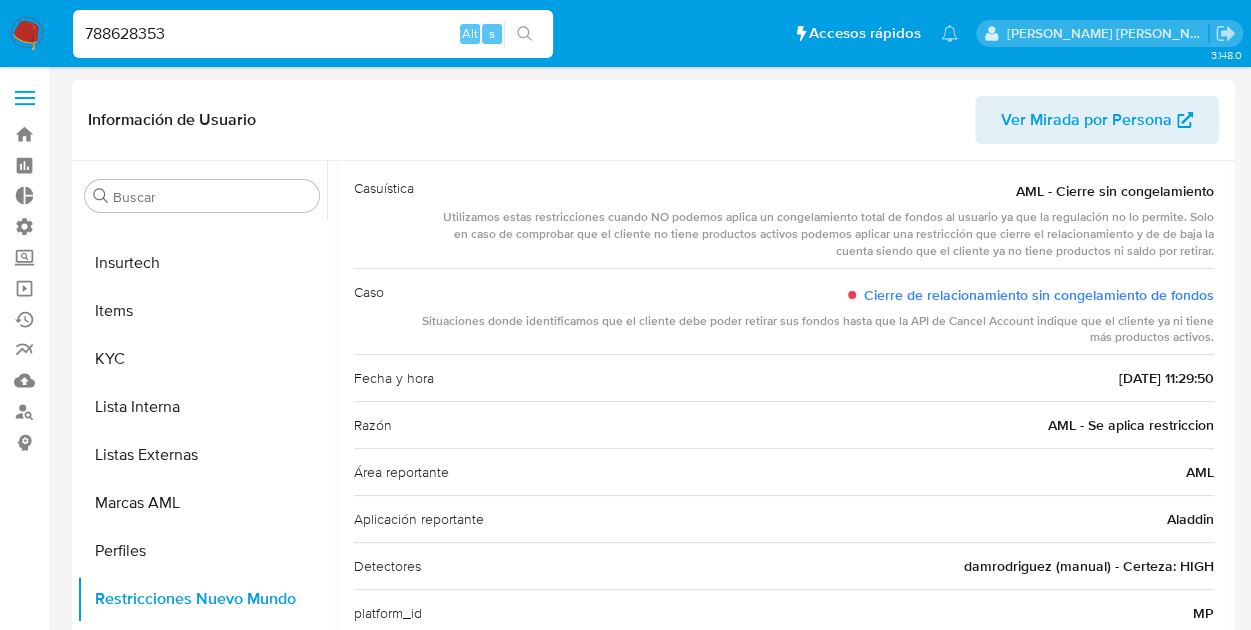 scroll, scrollTop: 169, scrollLeft: 0, axis: vertical 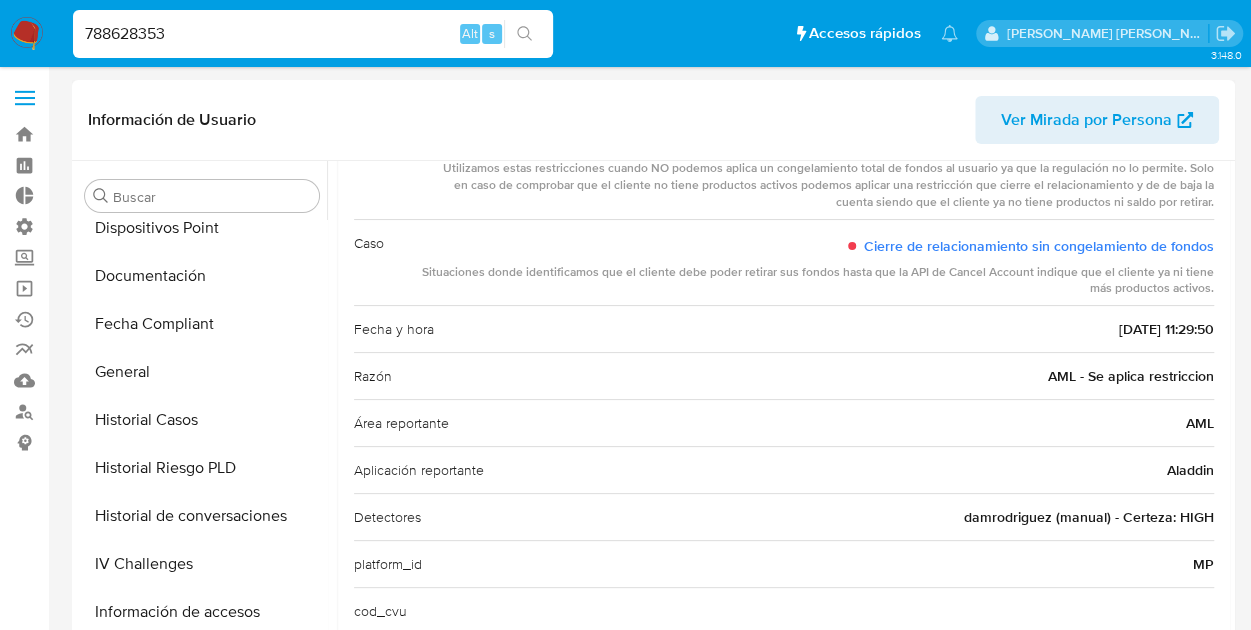drag, startPoint x: 188, startPoint y: 423, endPoint x: 366, endPoint y: 388, distance: 181.40839 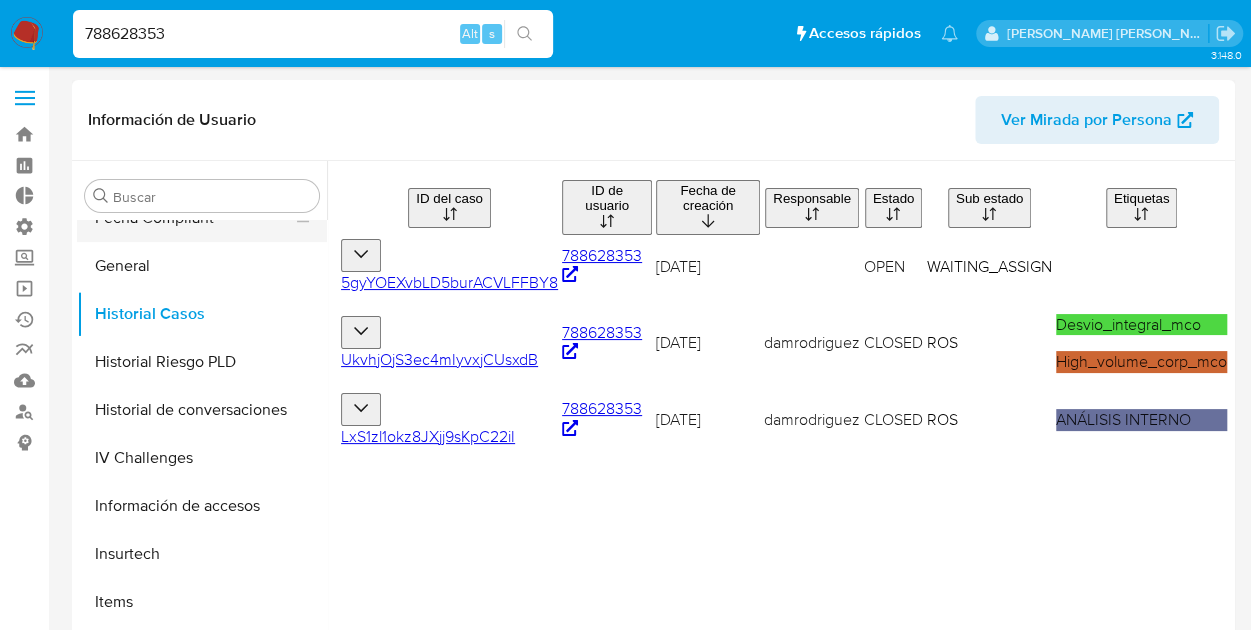 scroll, scrollTop: 600, scrollLeft: 0, axis: vertical 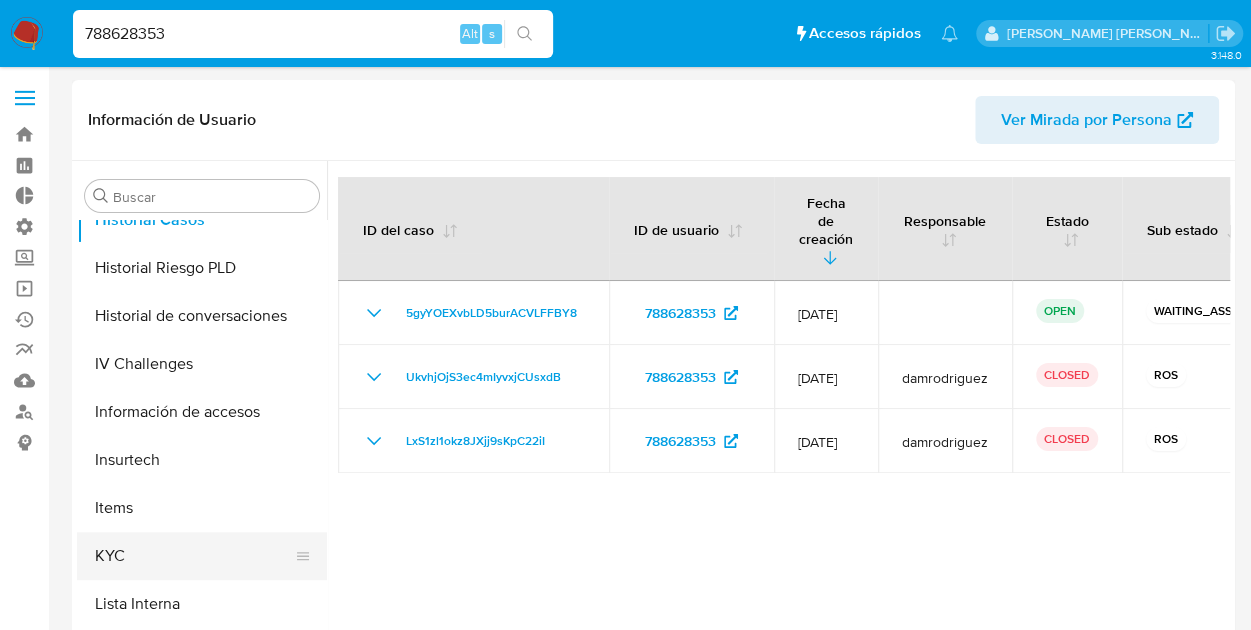 click on "KYC" at bounding box center (194, 556) 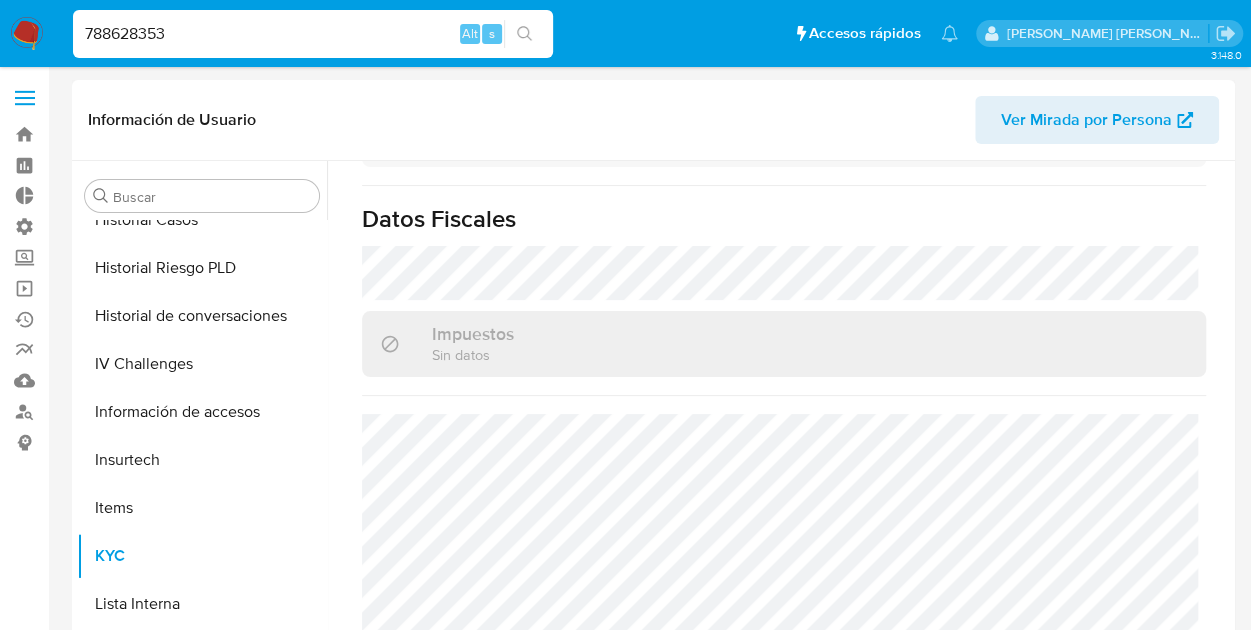 scroll, scrollTop: 1108, scrollLeft: 0, axis: vertical 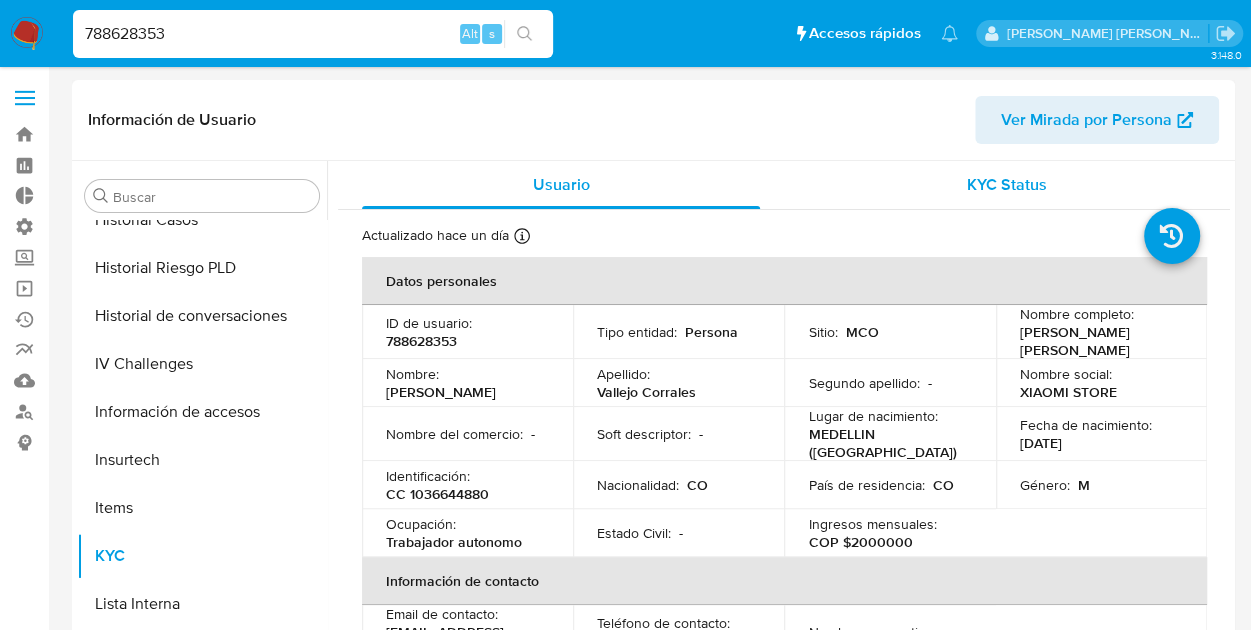 click on "KYC Status" at bounding box center [1007, 184] 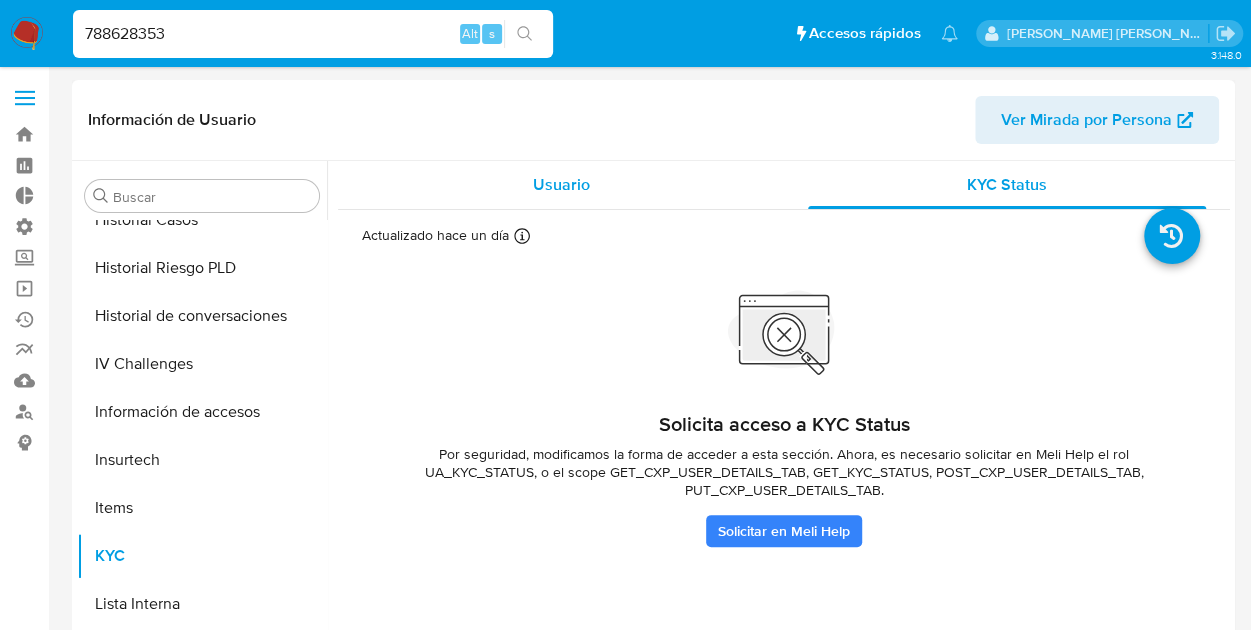 click on "Usuario" at bounding box center [561, 185] 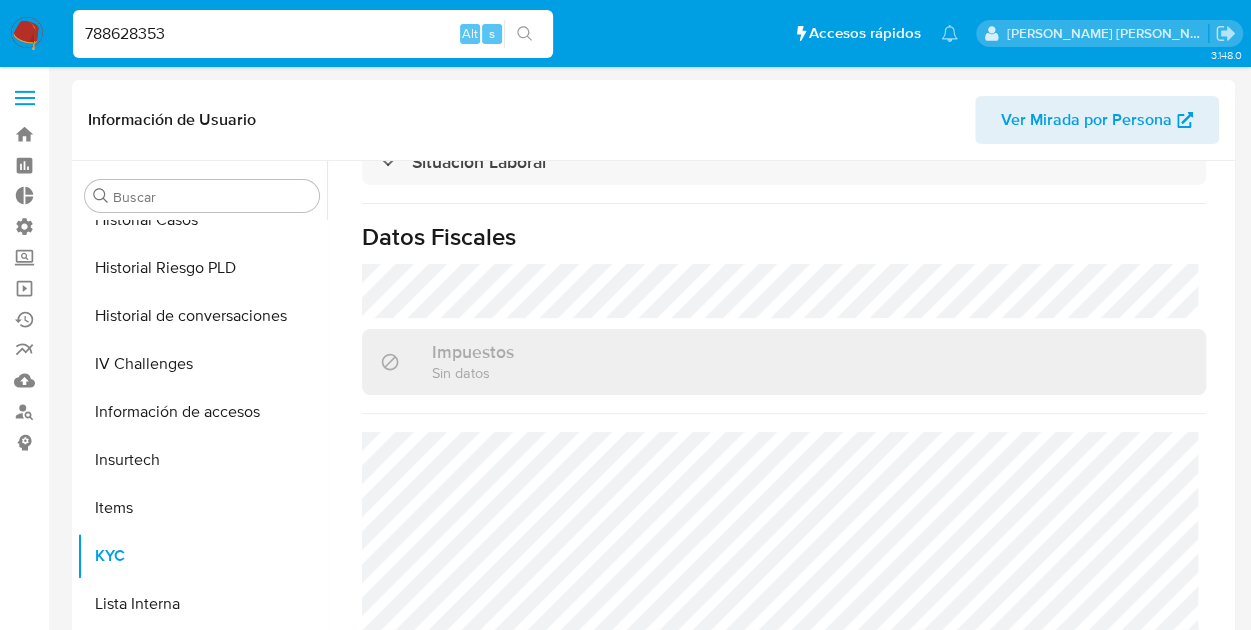 scroll, scrollTop: 1108, scrollLeft: 0, axis: vertical 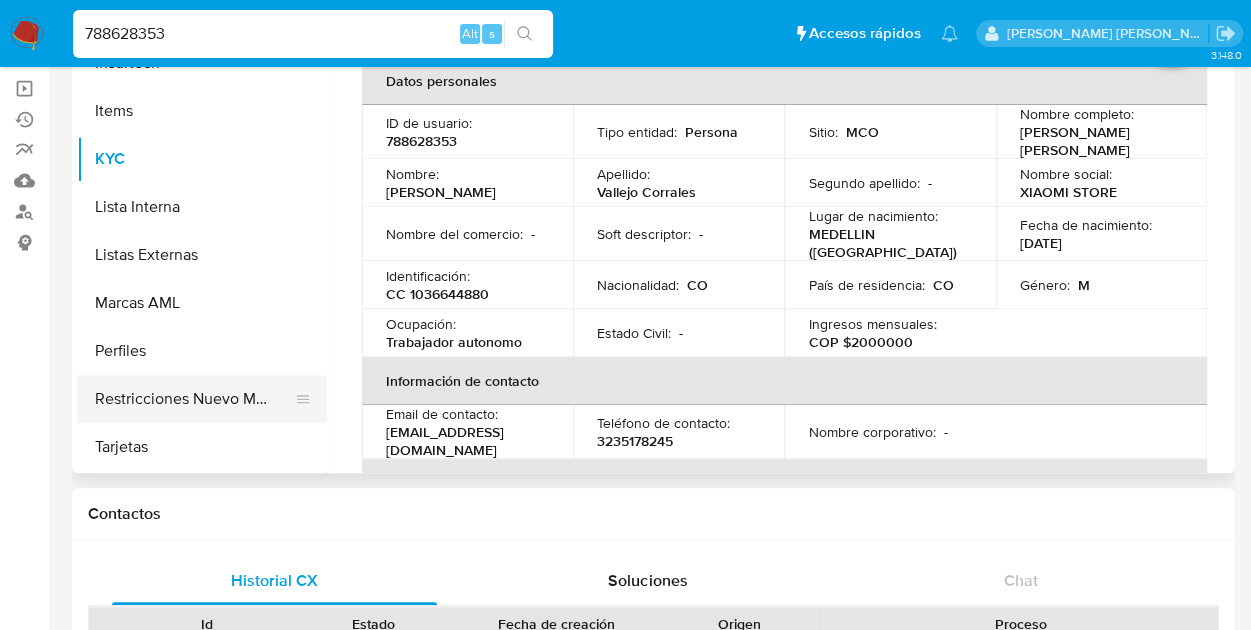 click on "Restricciones Nuevo Mundo" at bounding box center [194, 399] 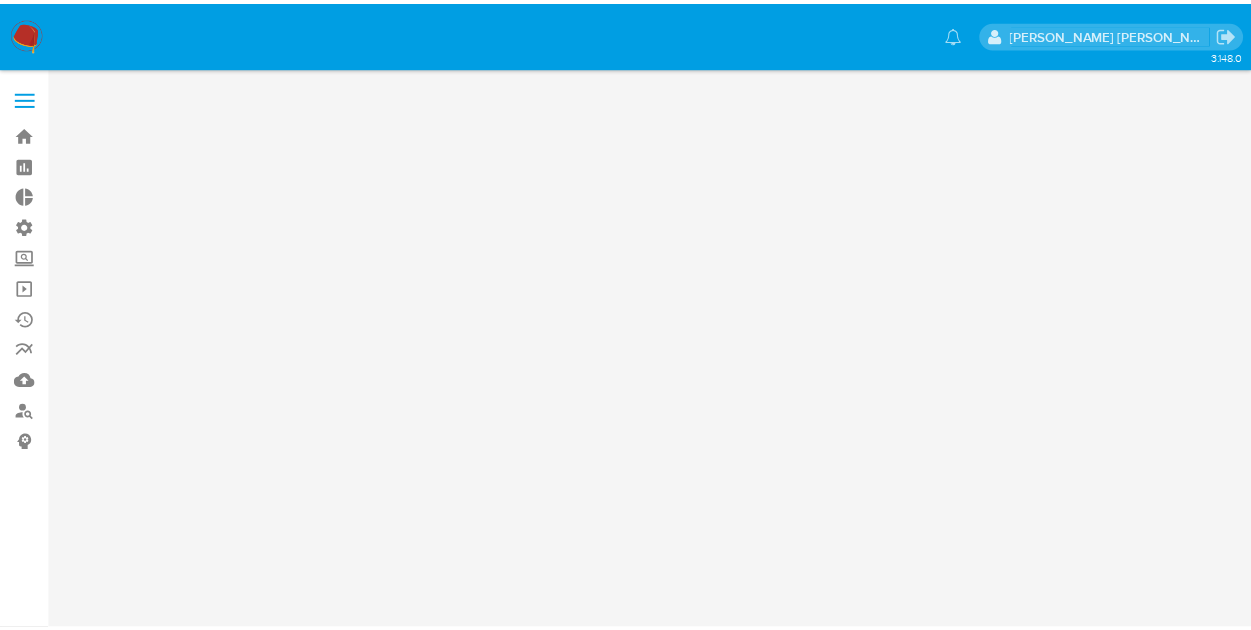 scroll, scrollTop: 0, scrollLeft: 0, axis: both 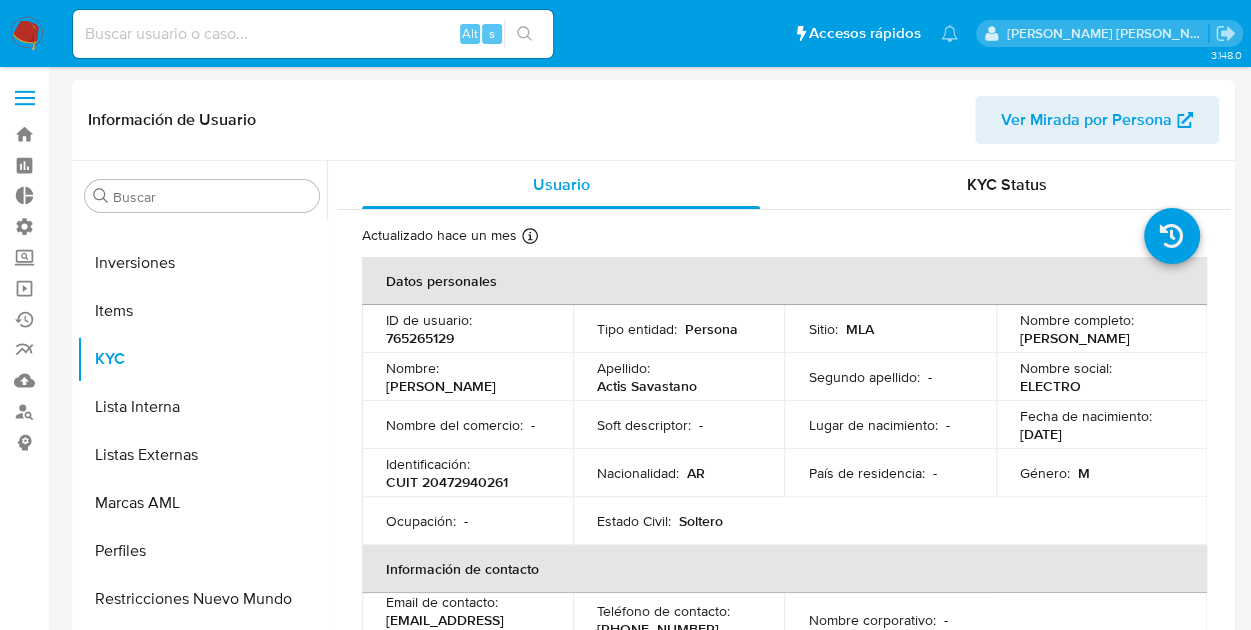 select on "10" 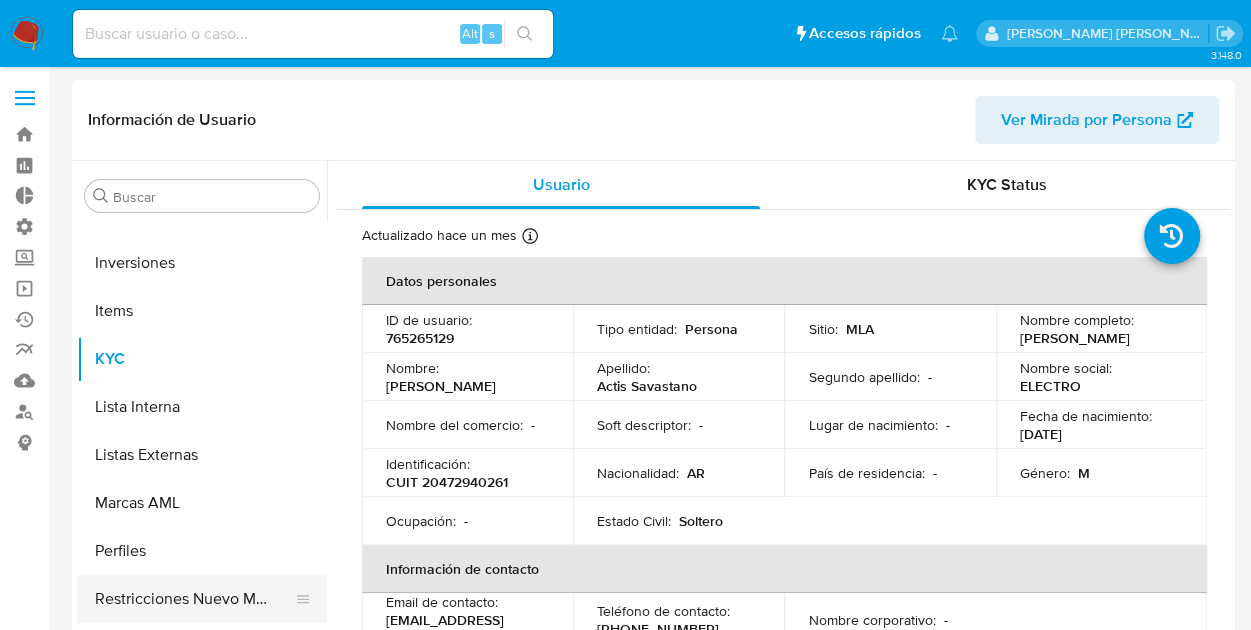 click on "Restricciones Nuevo Mundo" at bounding box center (194, 599) 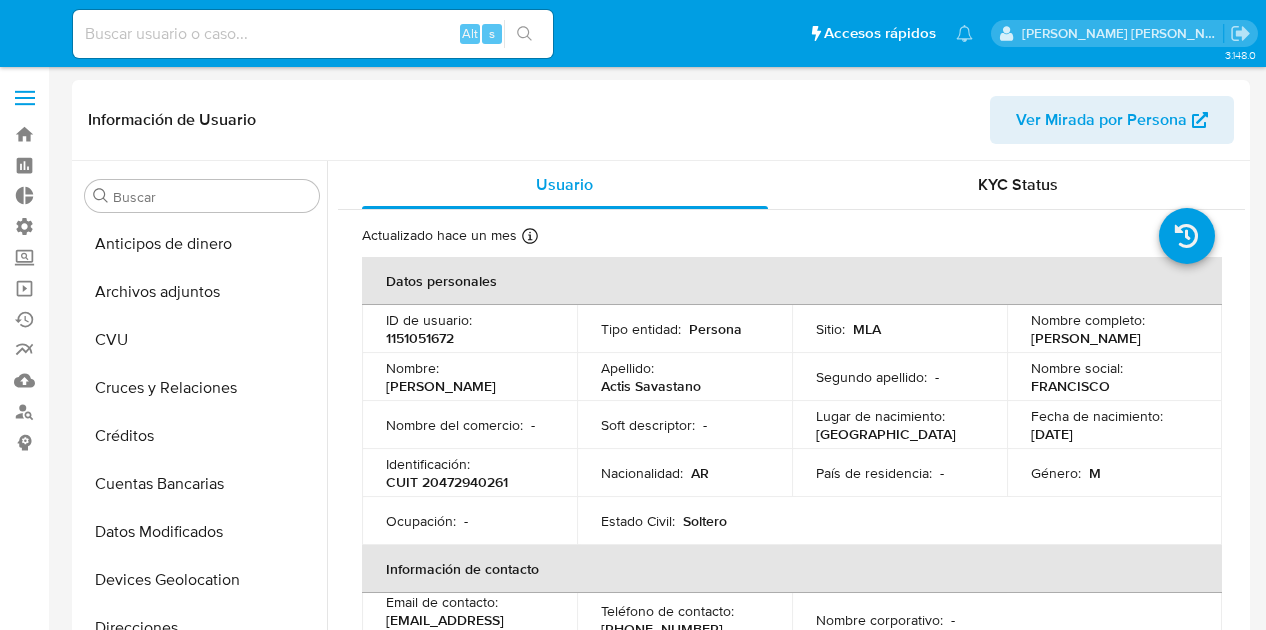 select on "10" 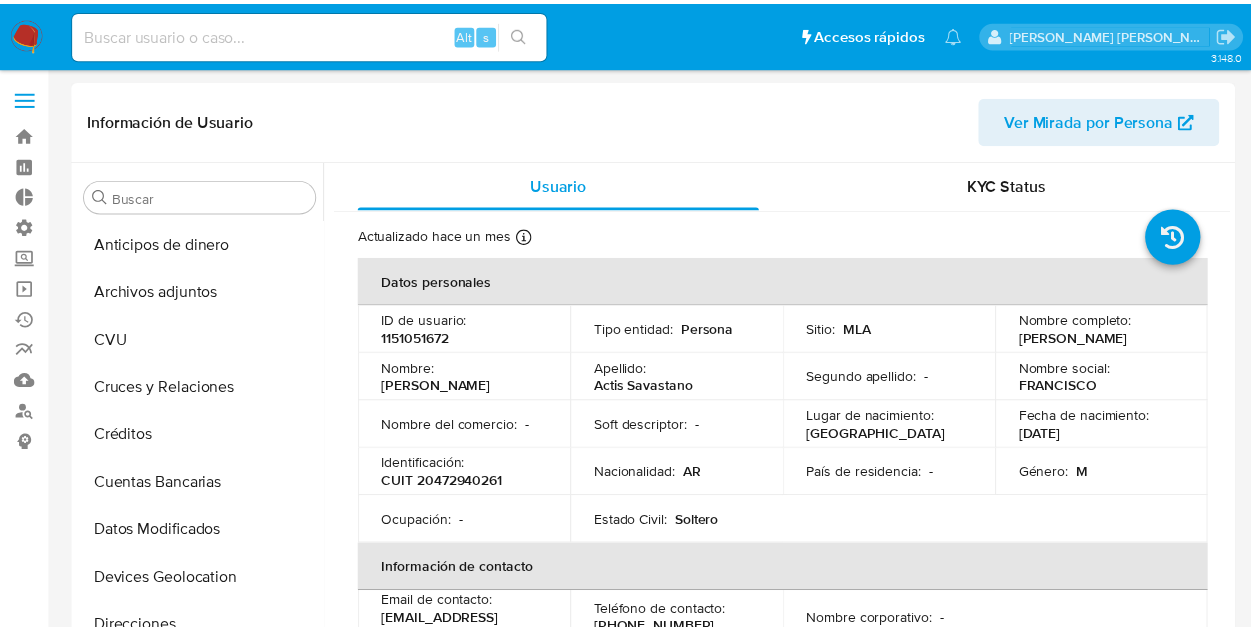 scroll, scrollTop: 0, scrollLeft: 0, axis: both 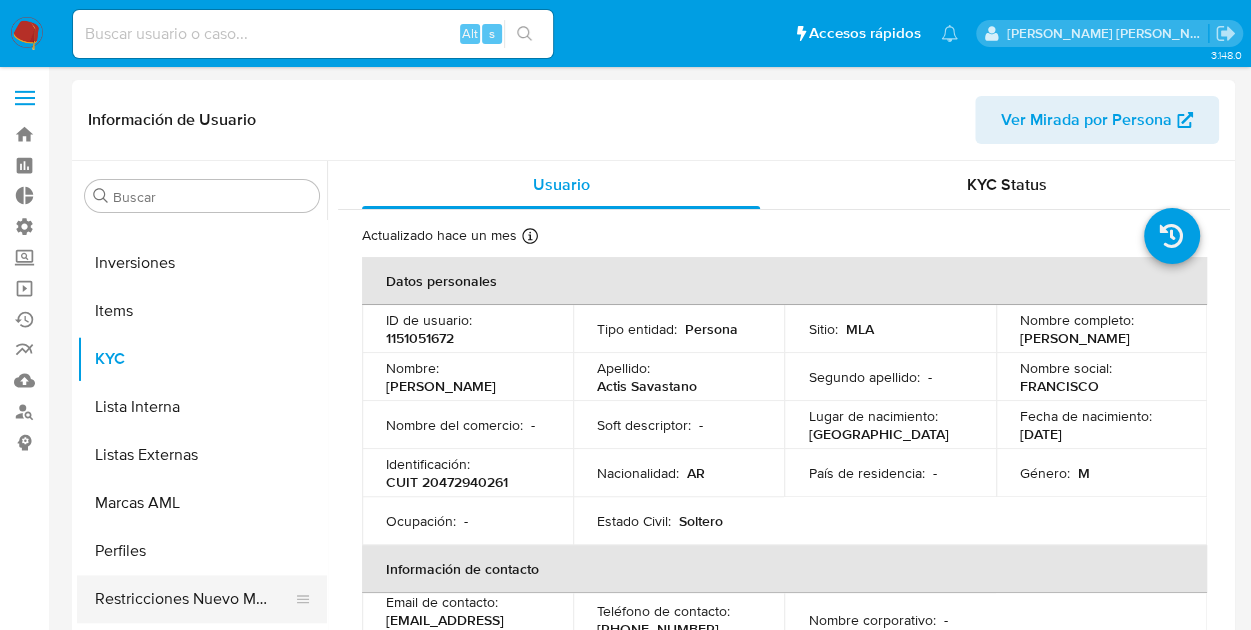 click on "Restricciones Nuevo Mundo" at bounding box center [194, 599] 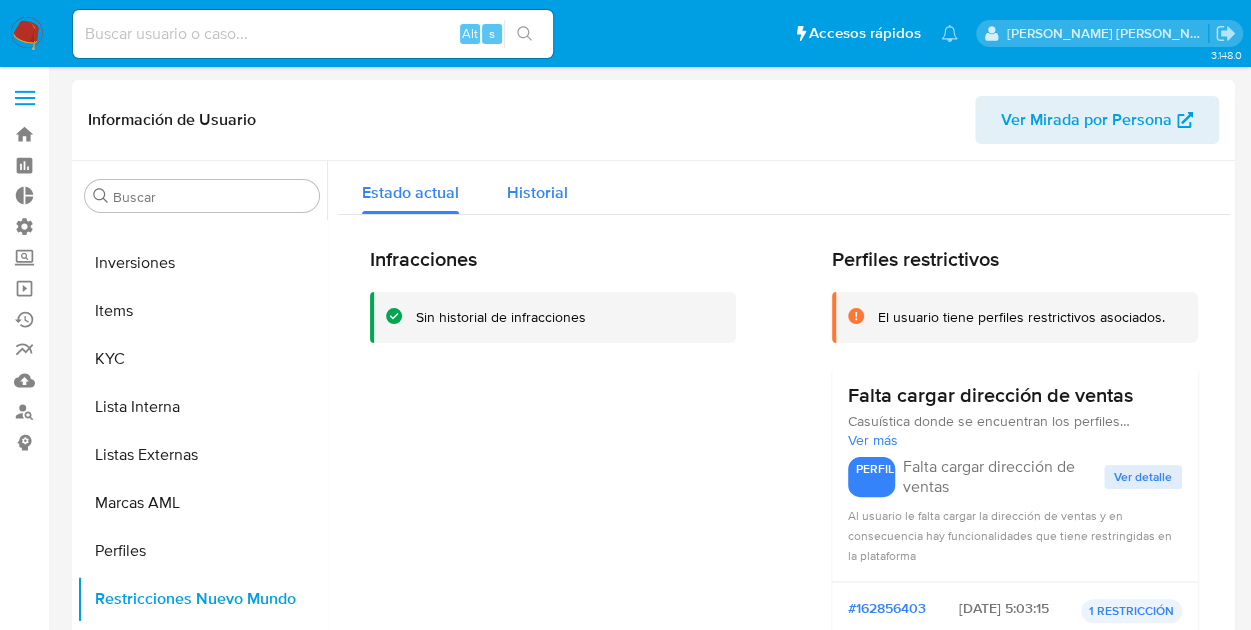 click on "Historial" at bounding box center (537, 192) 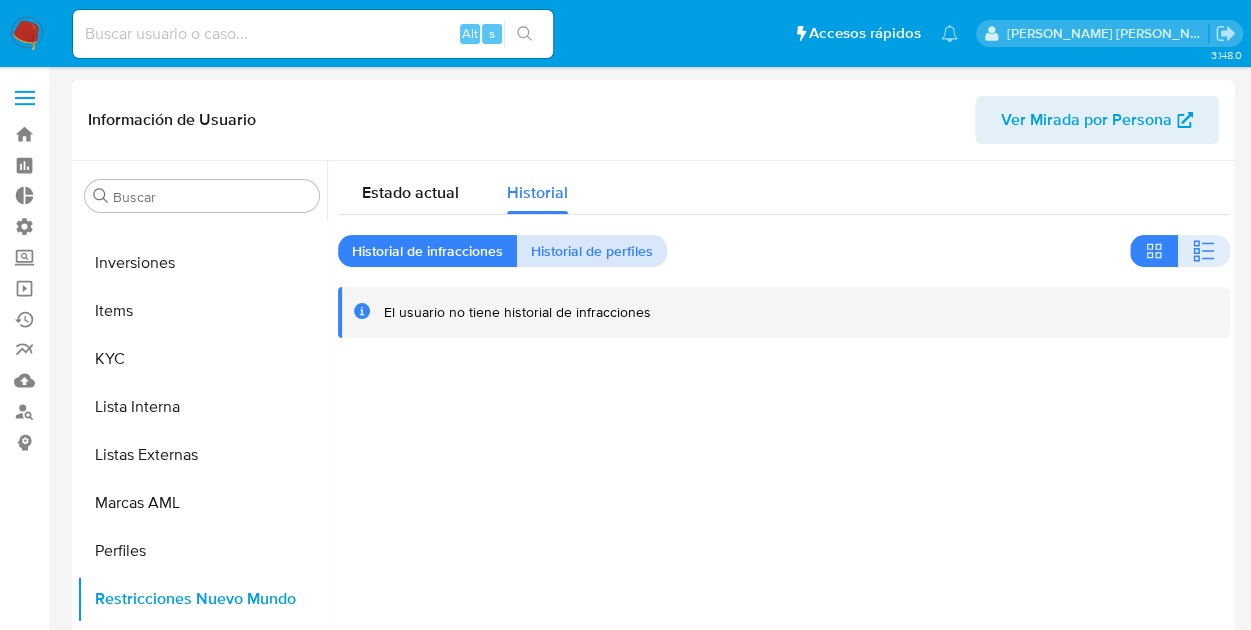 click on "Historial de perfiles" at bounding box center [592, 251] 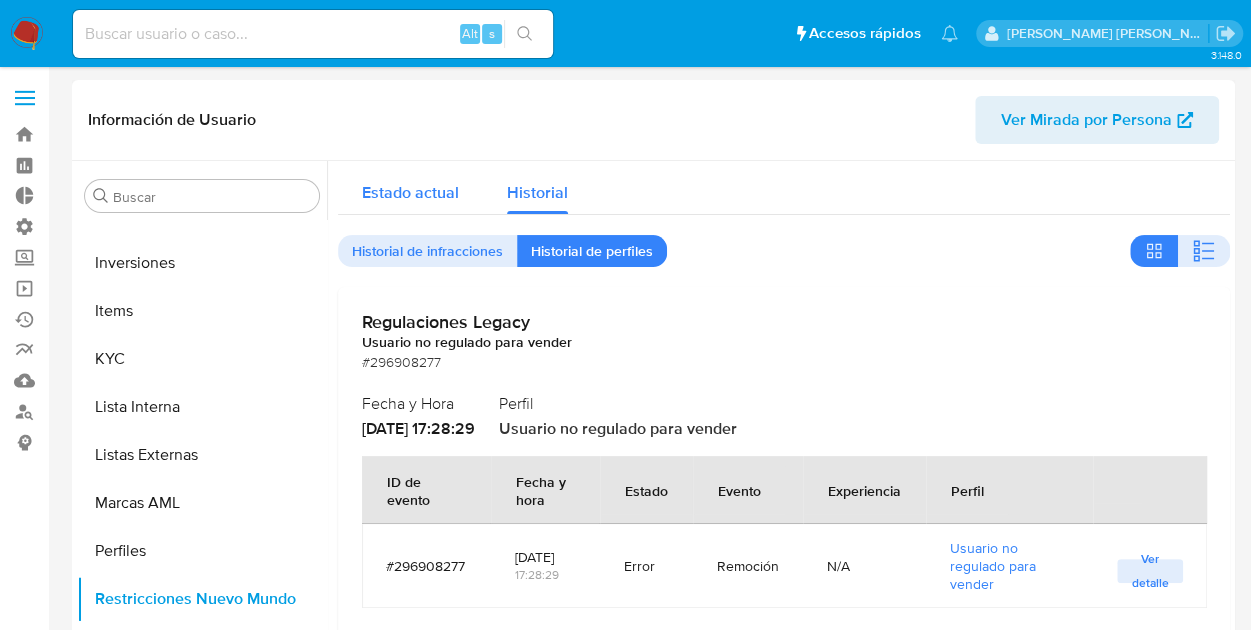 click on "Estado actual" at bounding box center (410, 192) 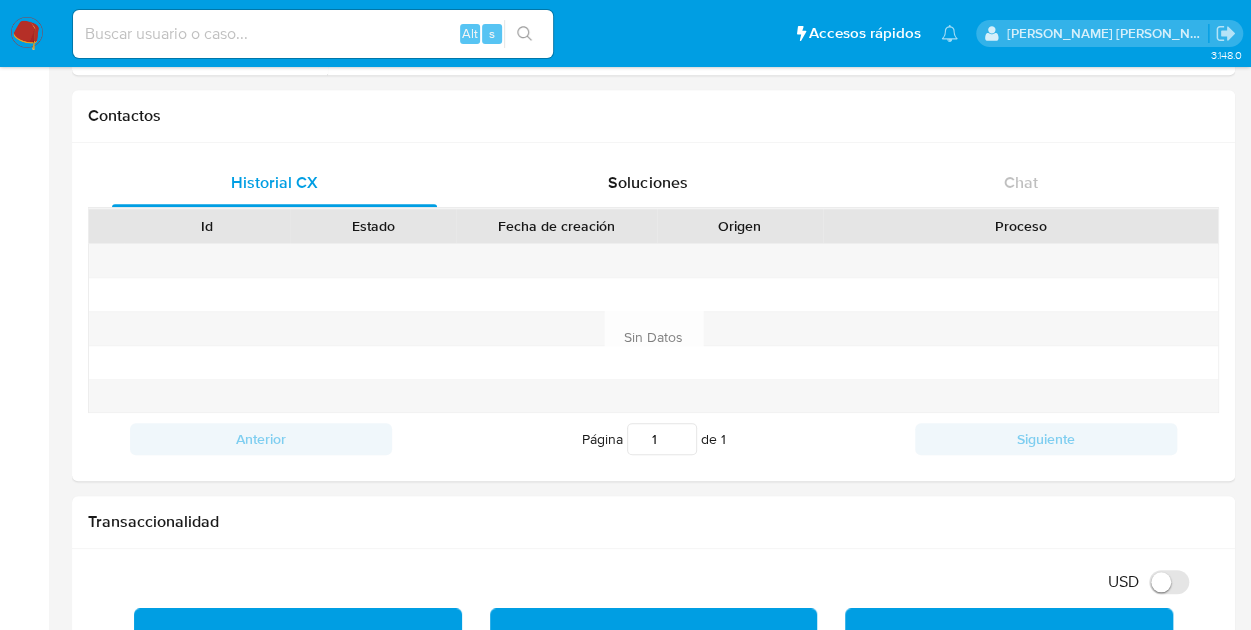 scroll, scrollTop: 616, scrollLeft: 0, axis: vertical 